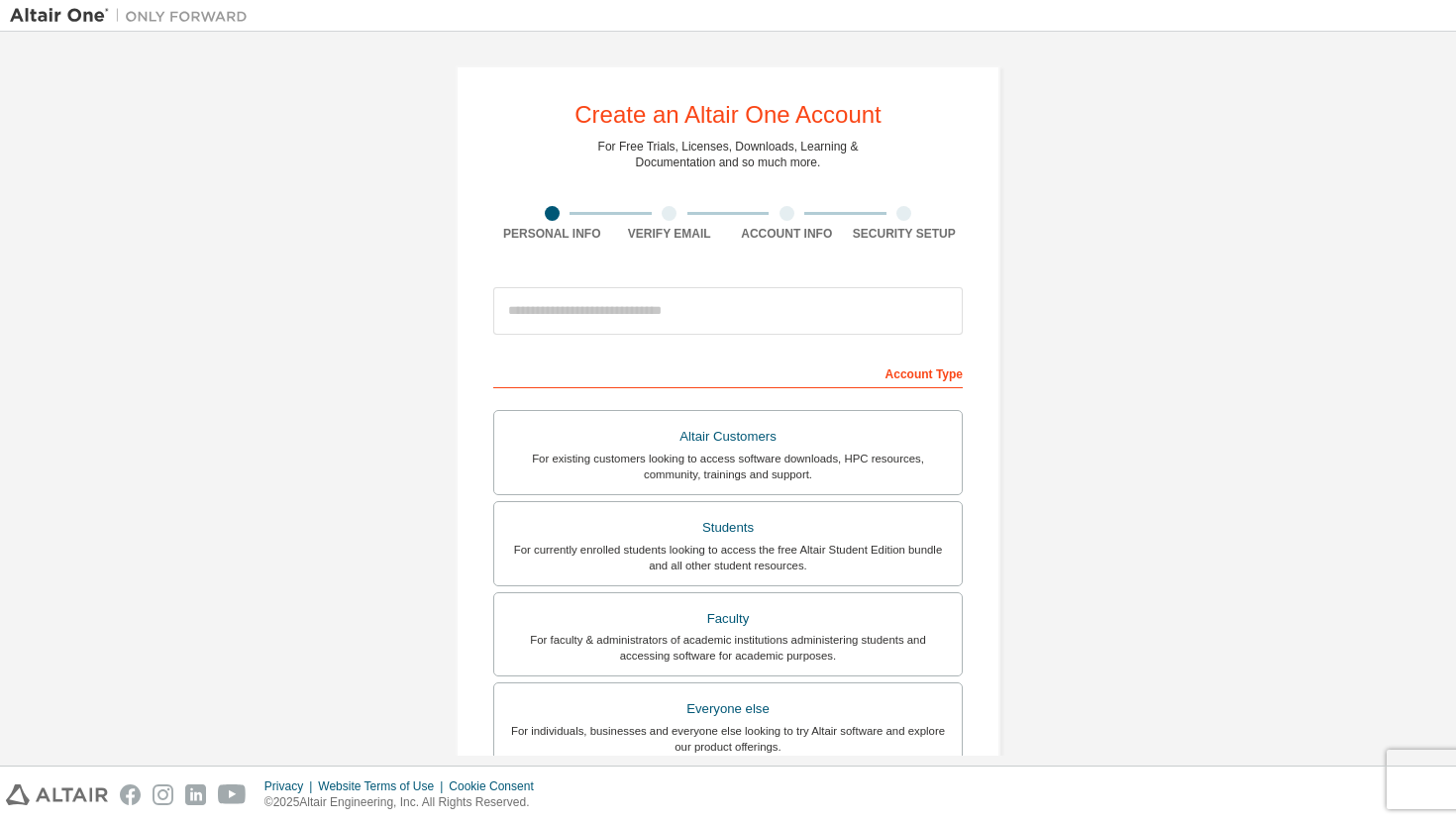 scroll, scrollTop: 0, scrollLeft: 0, axis: both 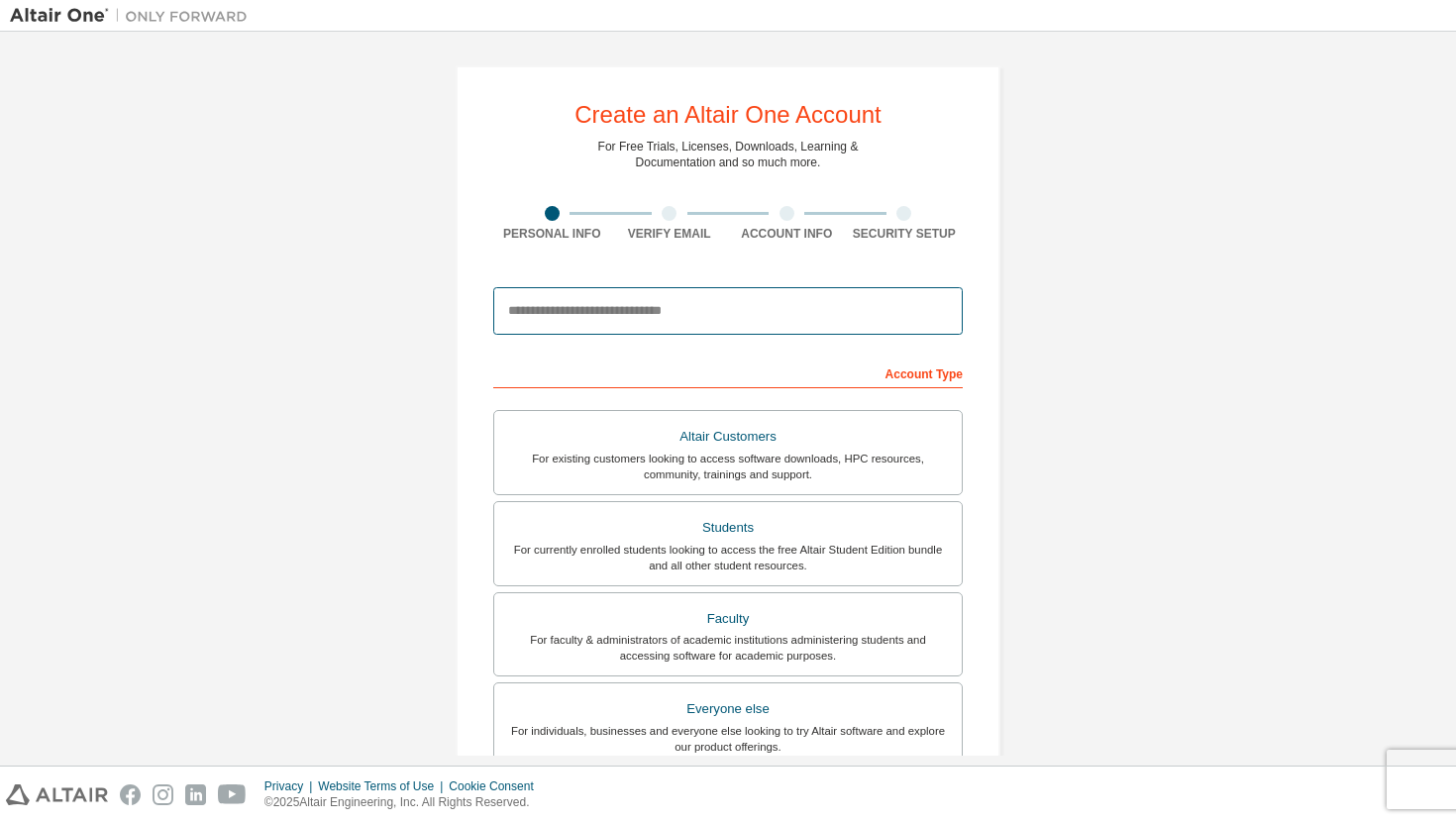 click at bounding box center [728, 311] 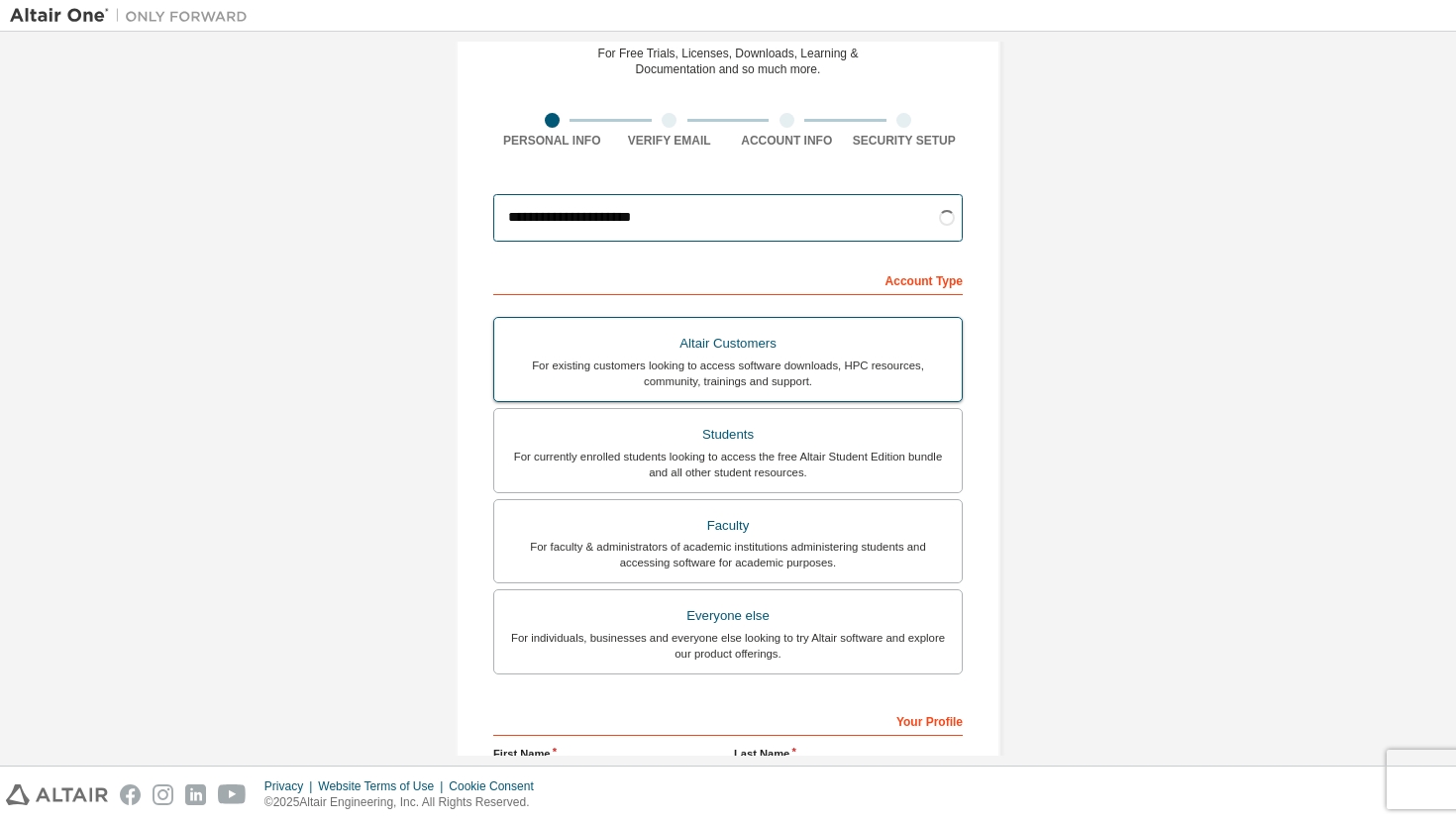 scroll, scrollTop: 151, scrollLeft: 0, axis: vertical 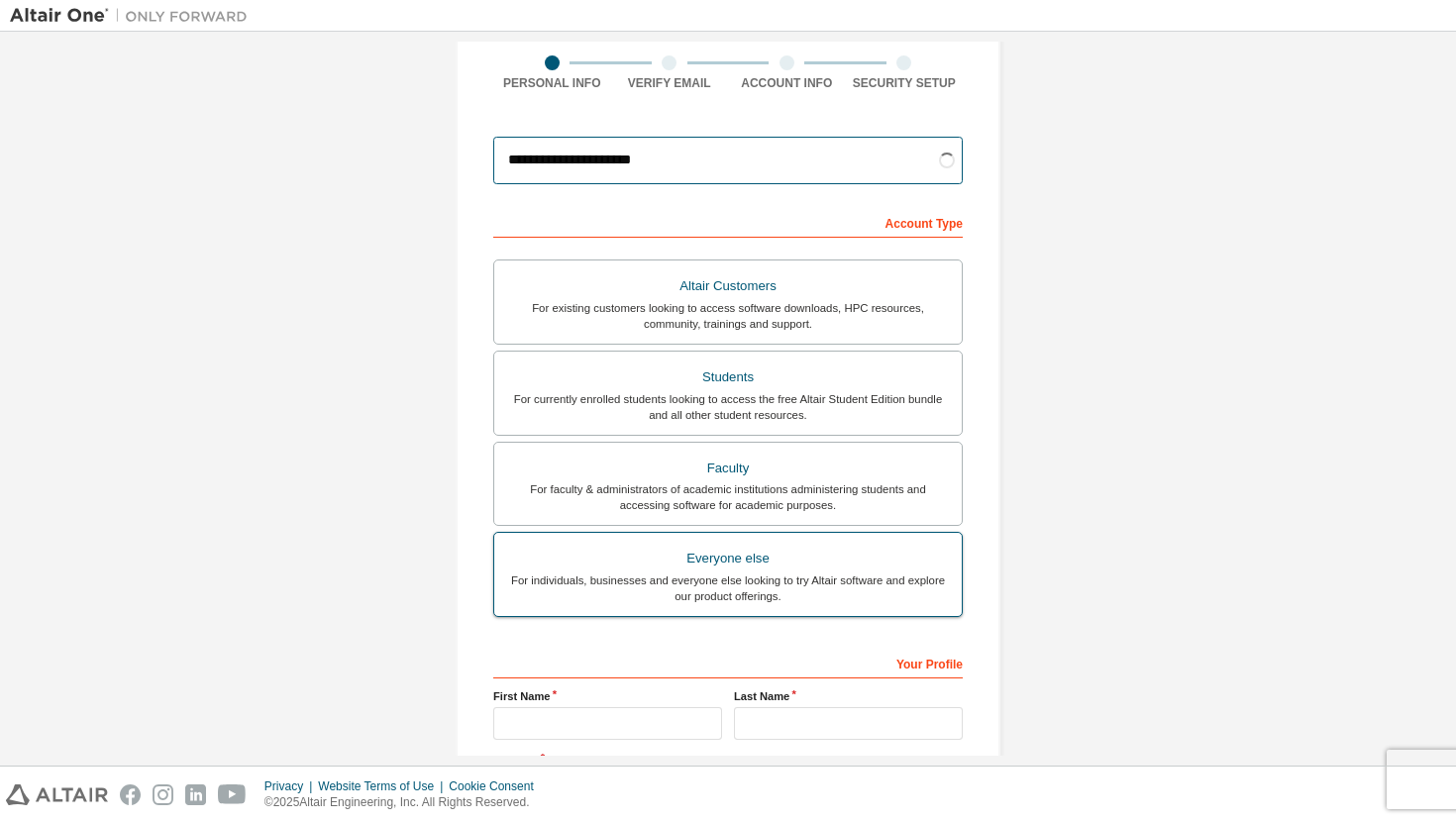type on "**********" 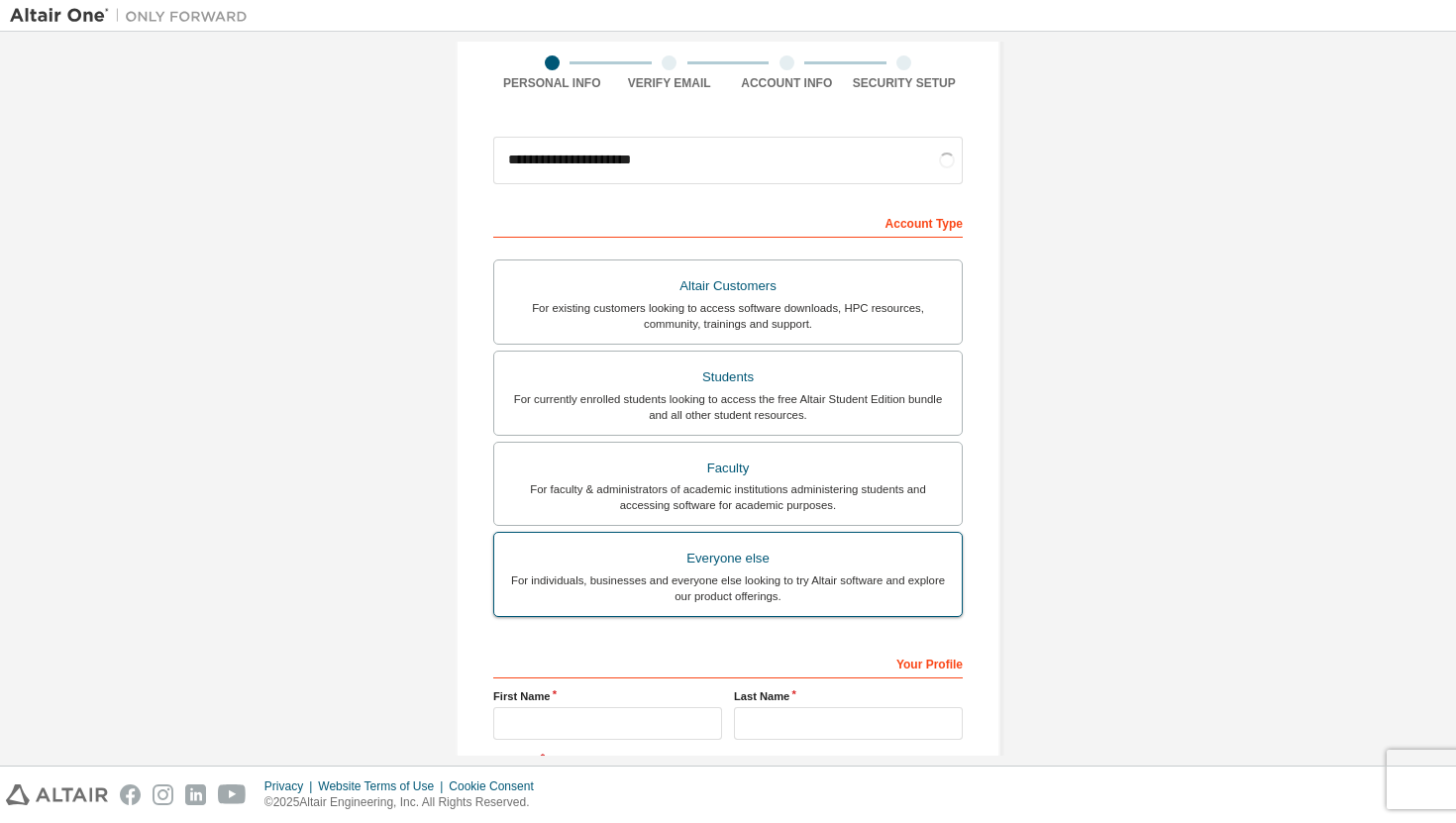 click on "Everyone else For individuals, businesses and everyone else looking to try Altair software and explore our product offerings." at bounding box center (728, 574) 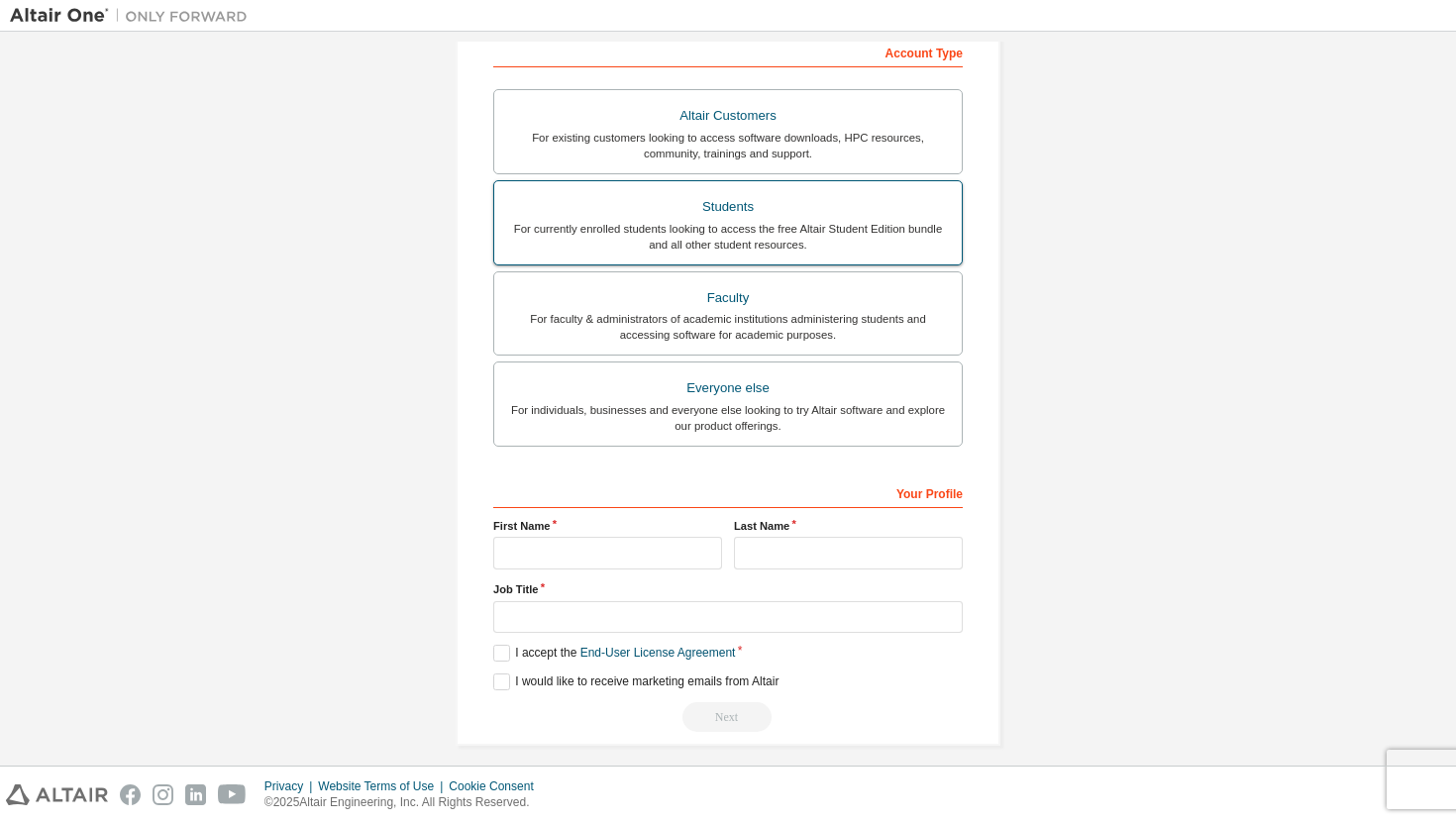 scroll, scrollTop: 335, scrollLeft: 0, axis: vertical 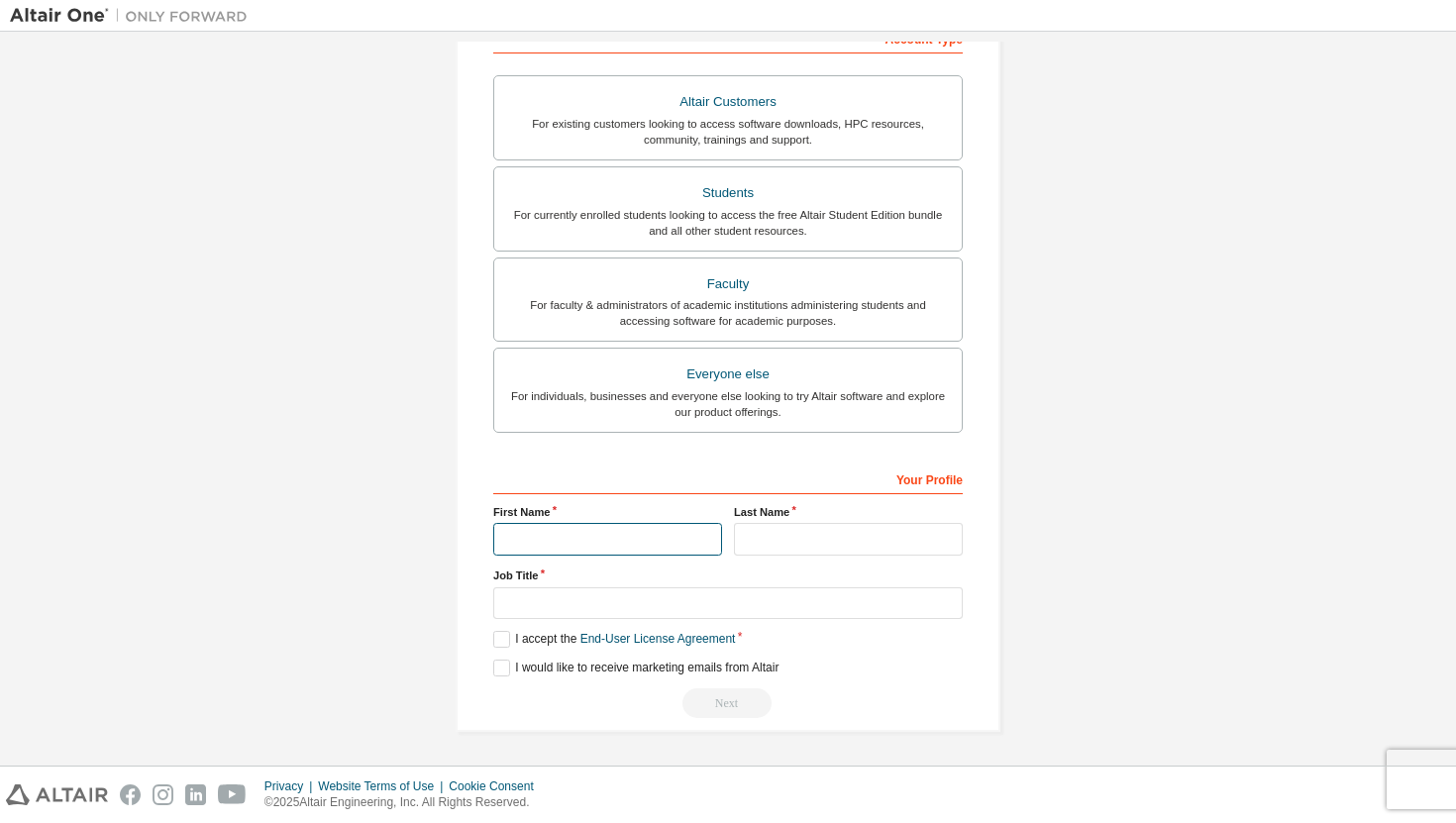 click at bounding box center (607, 539) 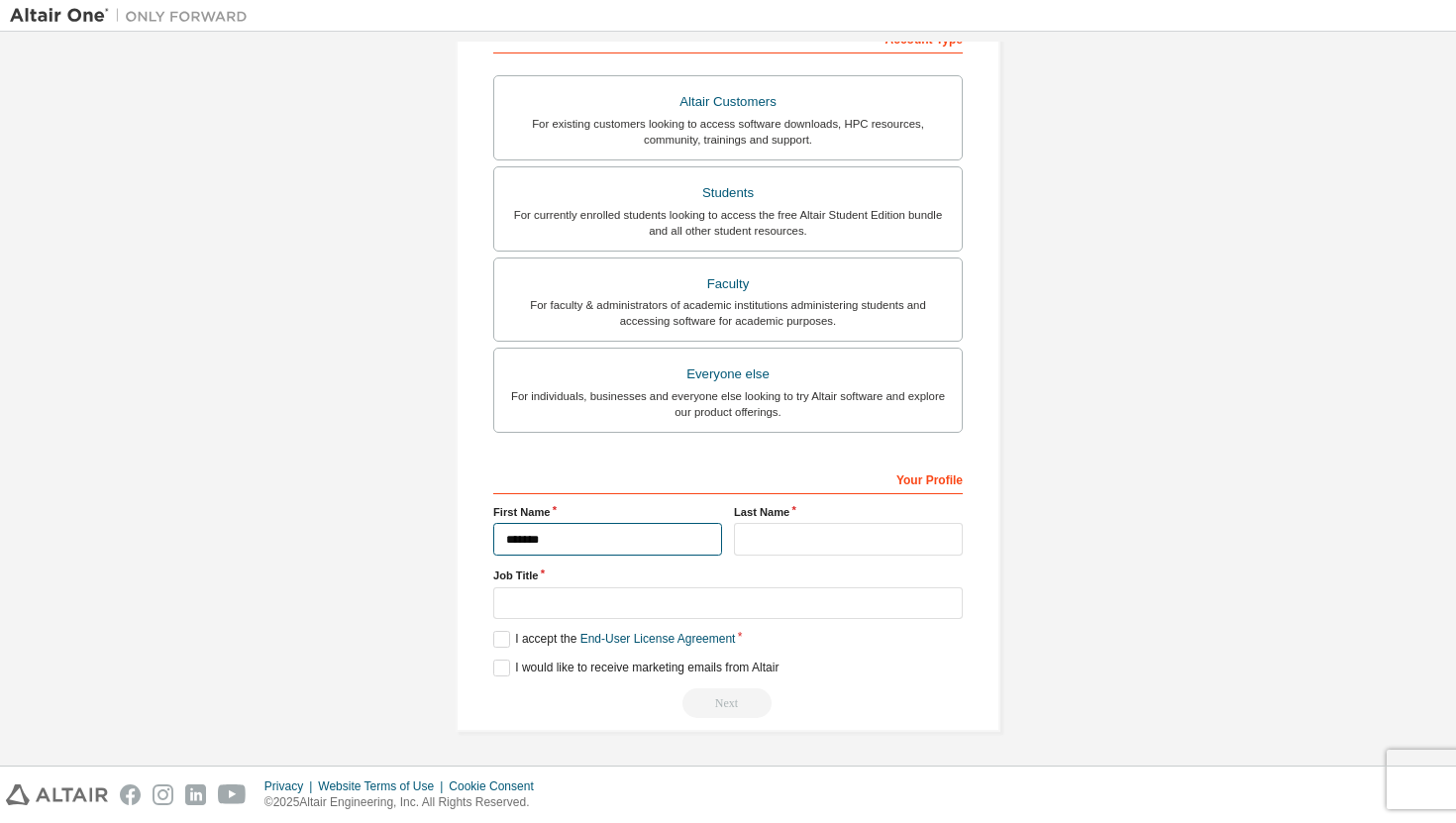 click on "******" at bounding box center (607, 539) 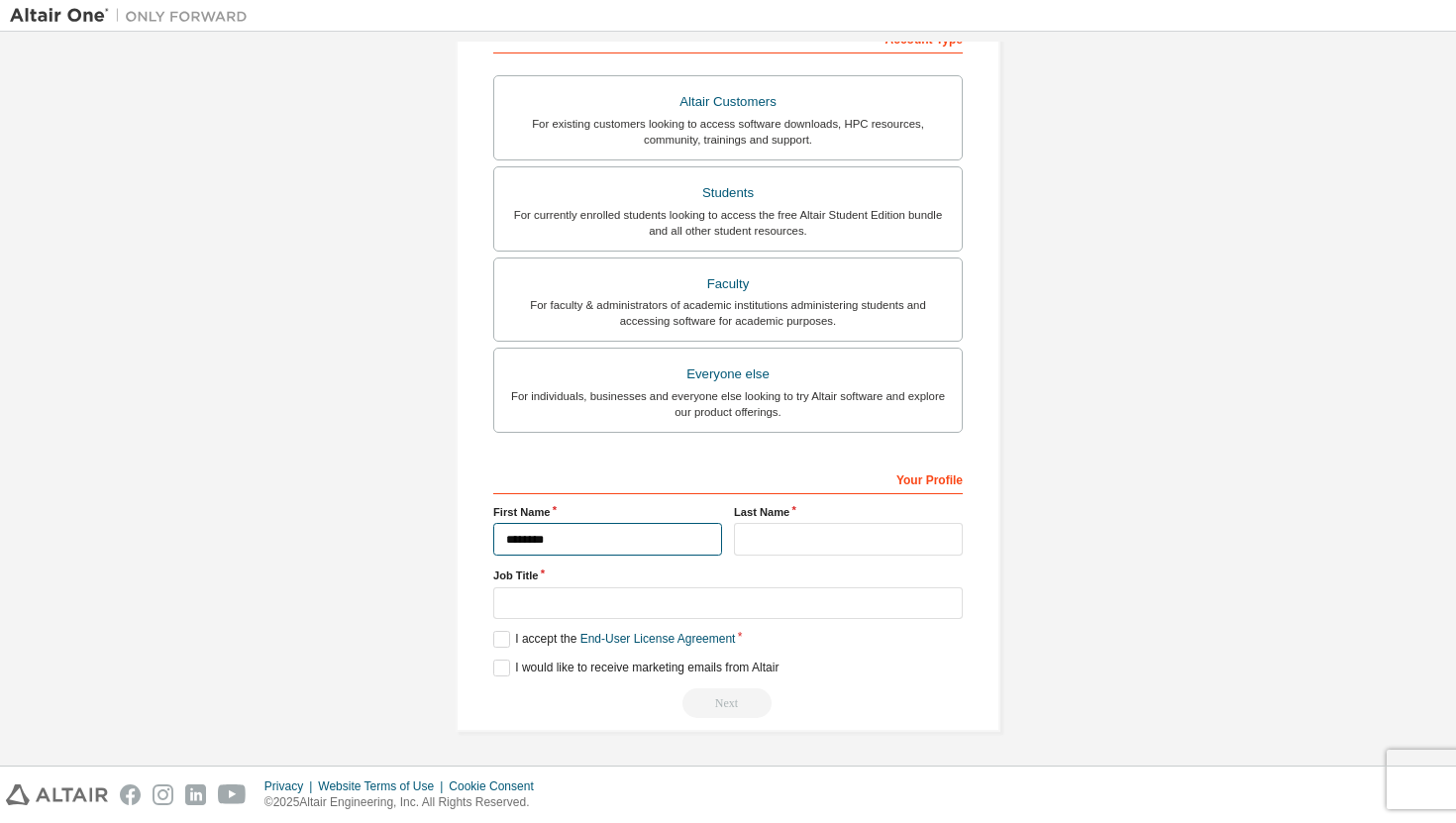 type on "******" 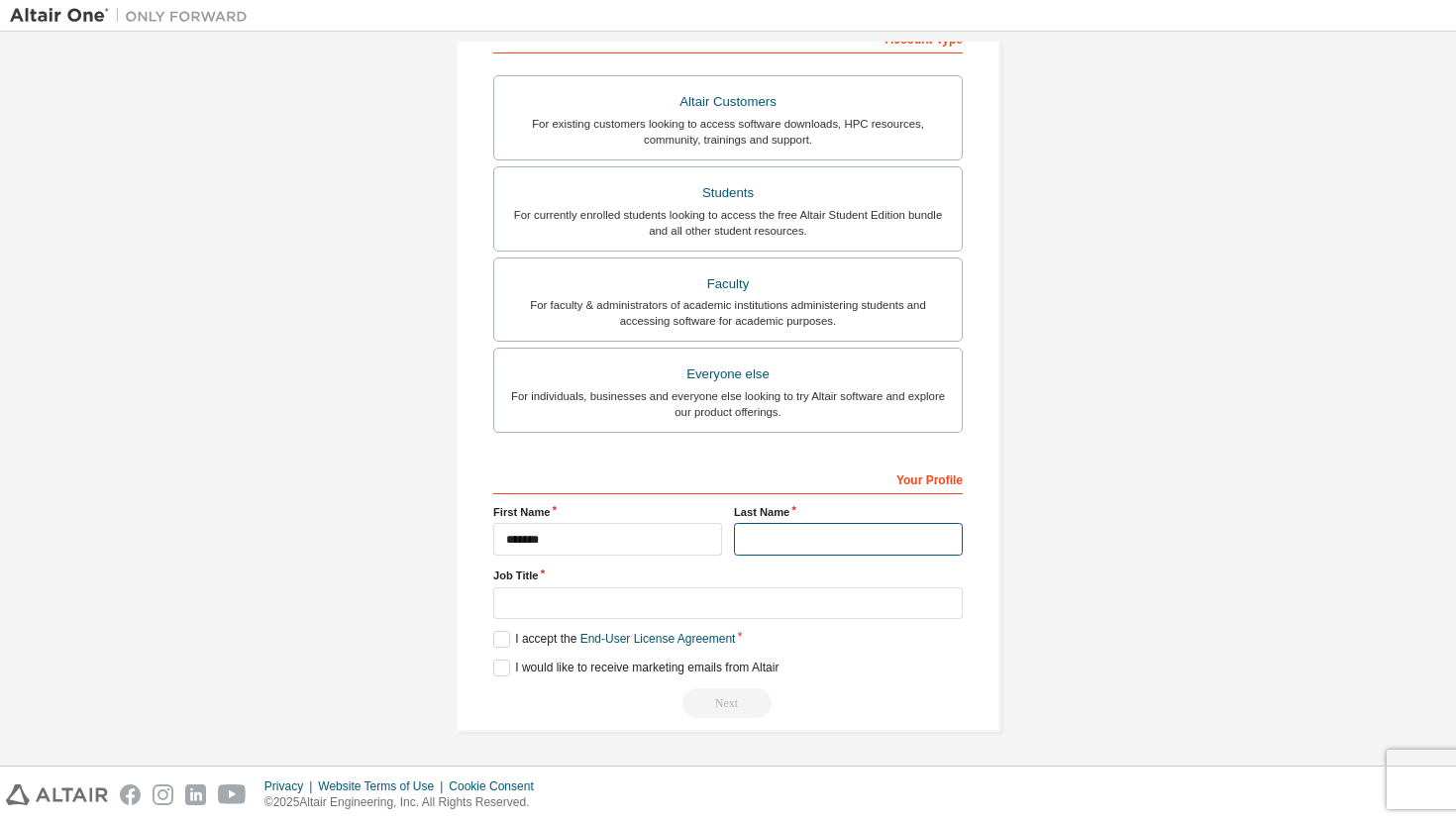 click at bounding box center (848, 539) 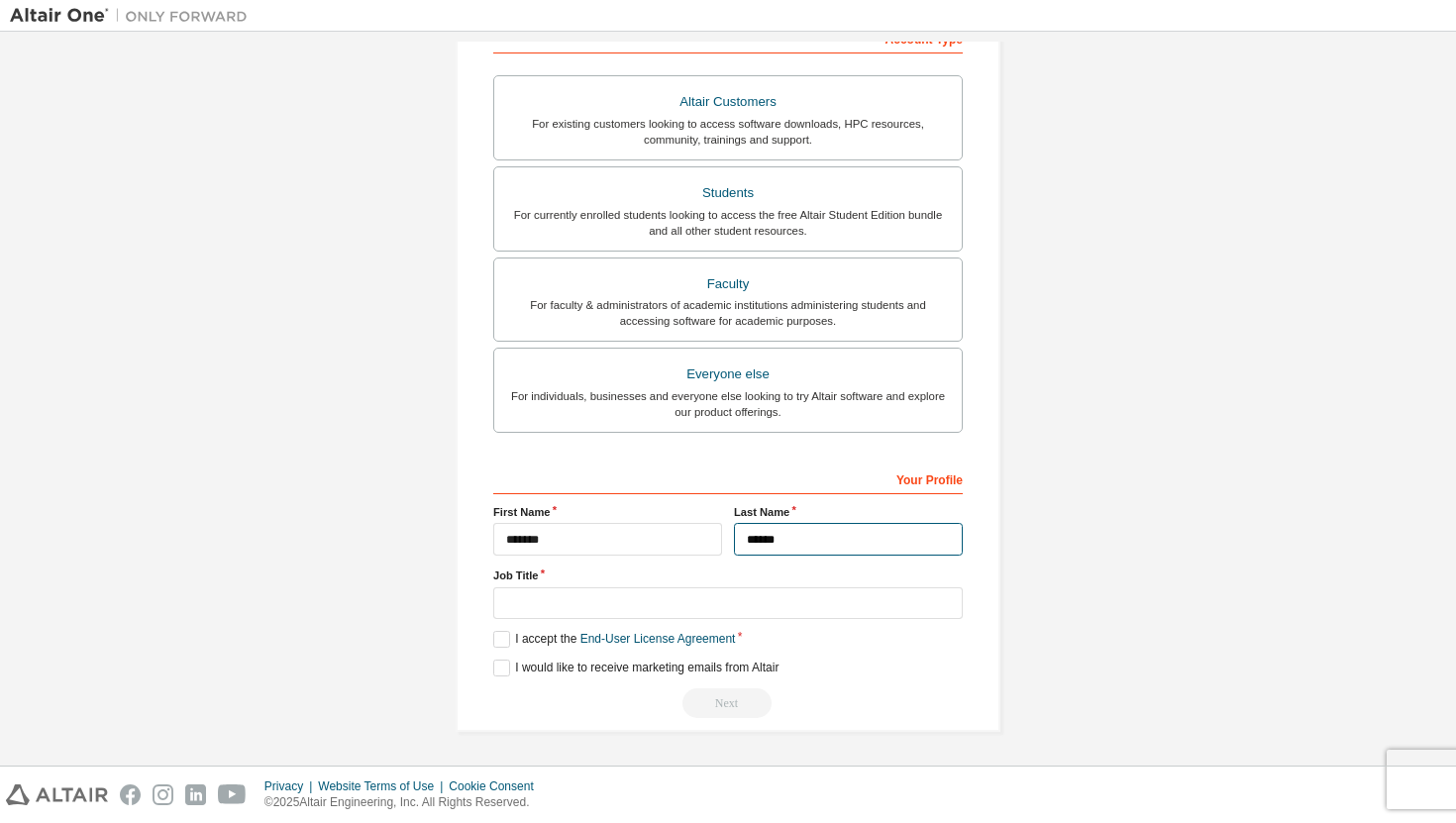 type on "******" 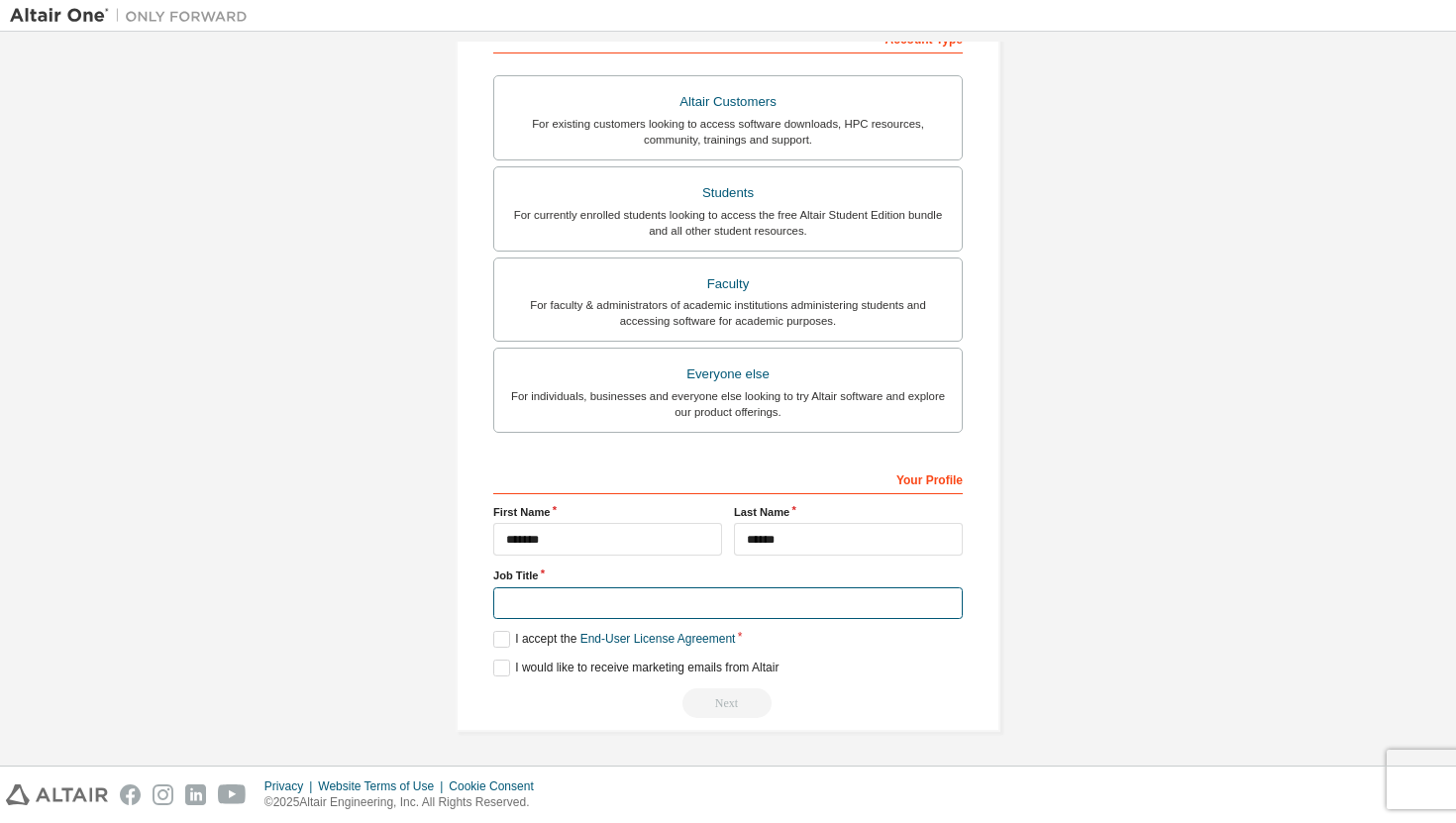 click at bounding box center [728, 603] 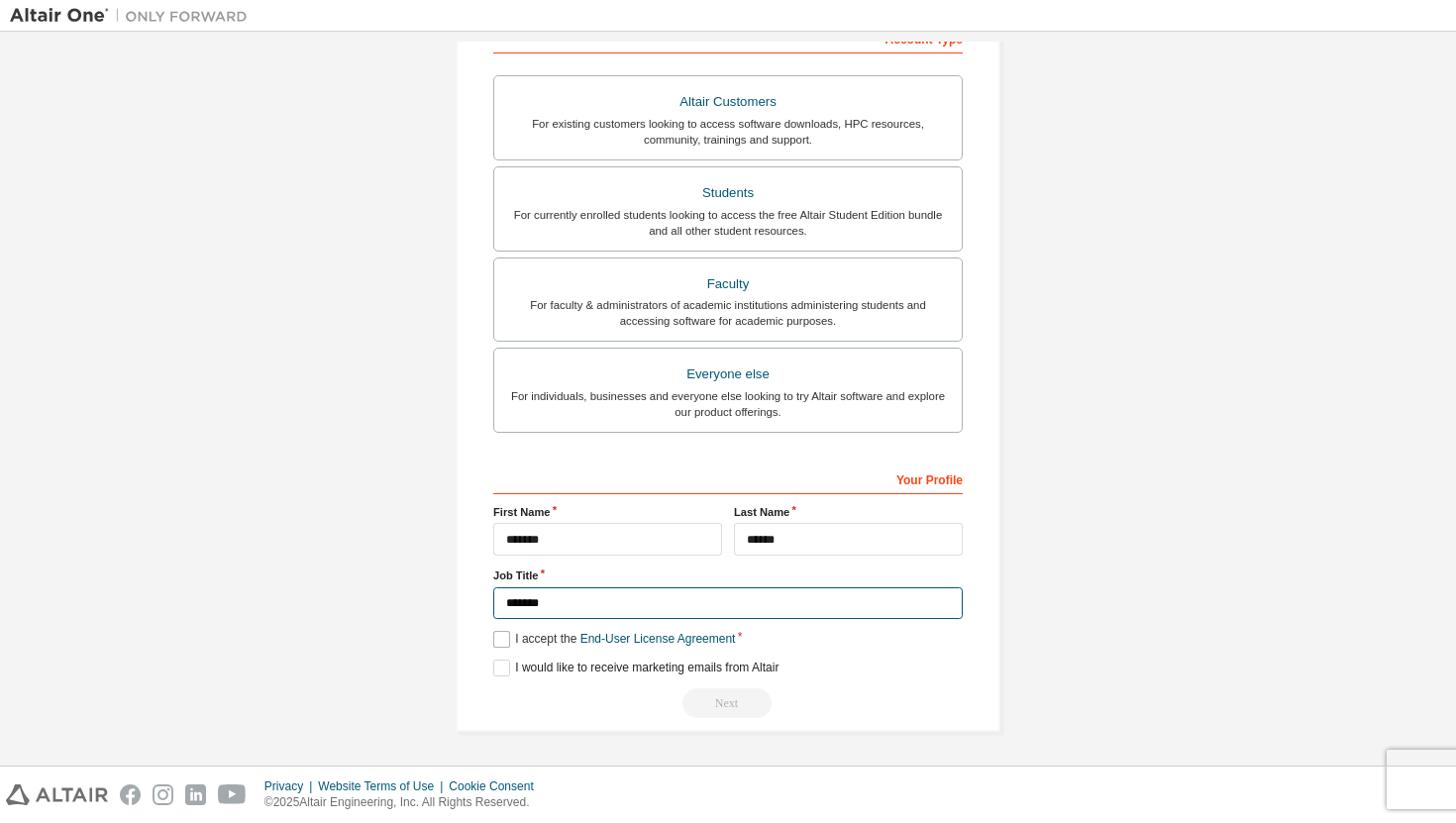 type on "*******" 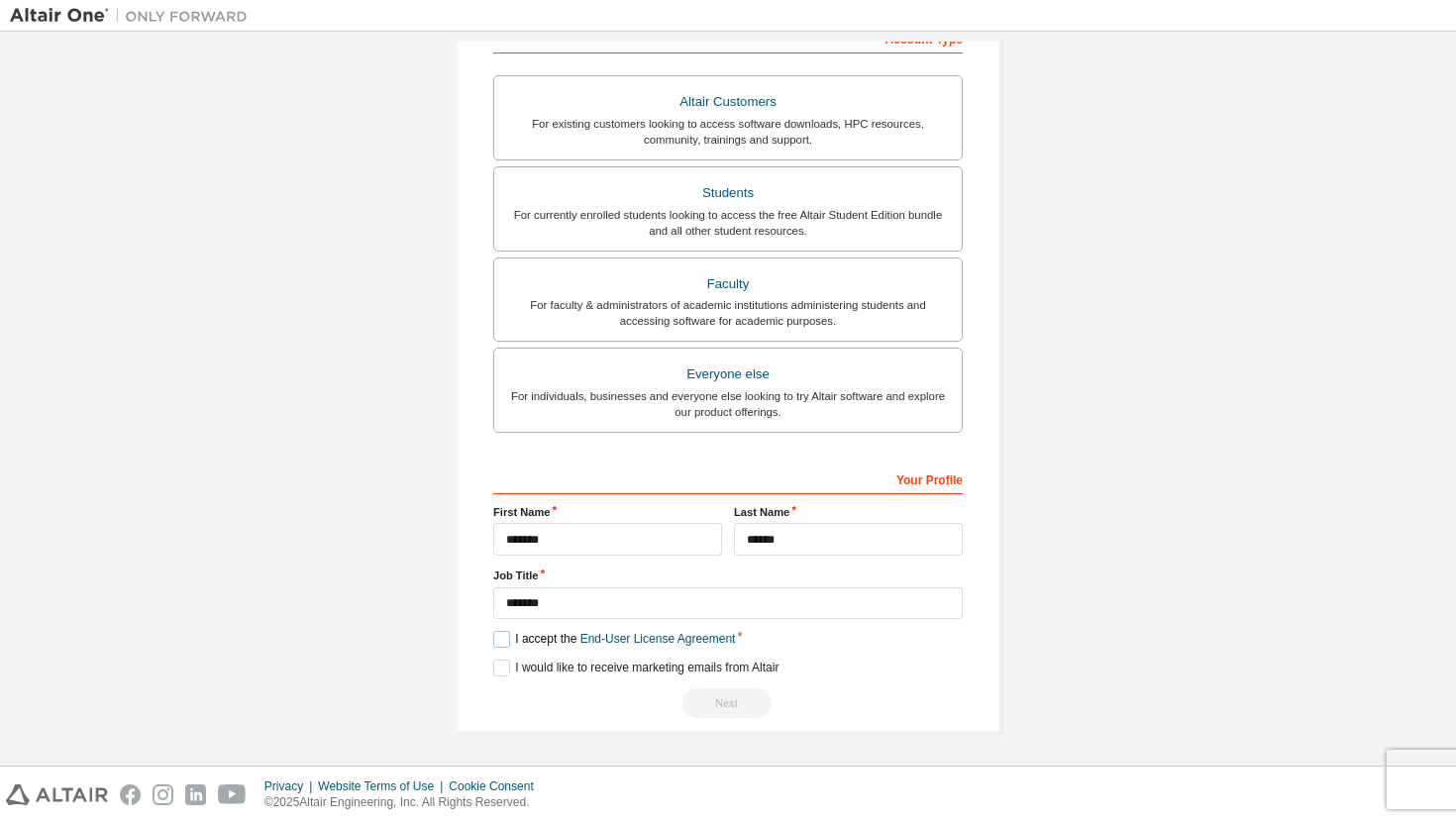 click on "I accept the    End-User License Agreement" at bounding box center (614, 639) 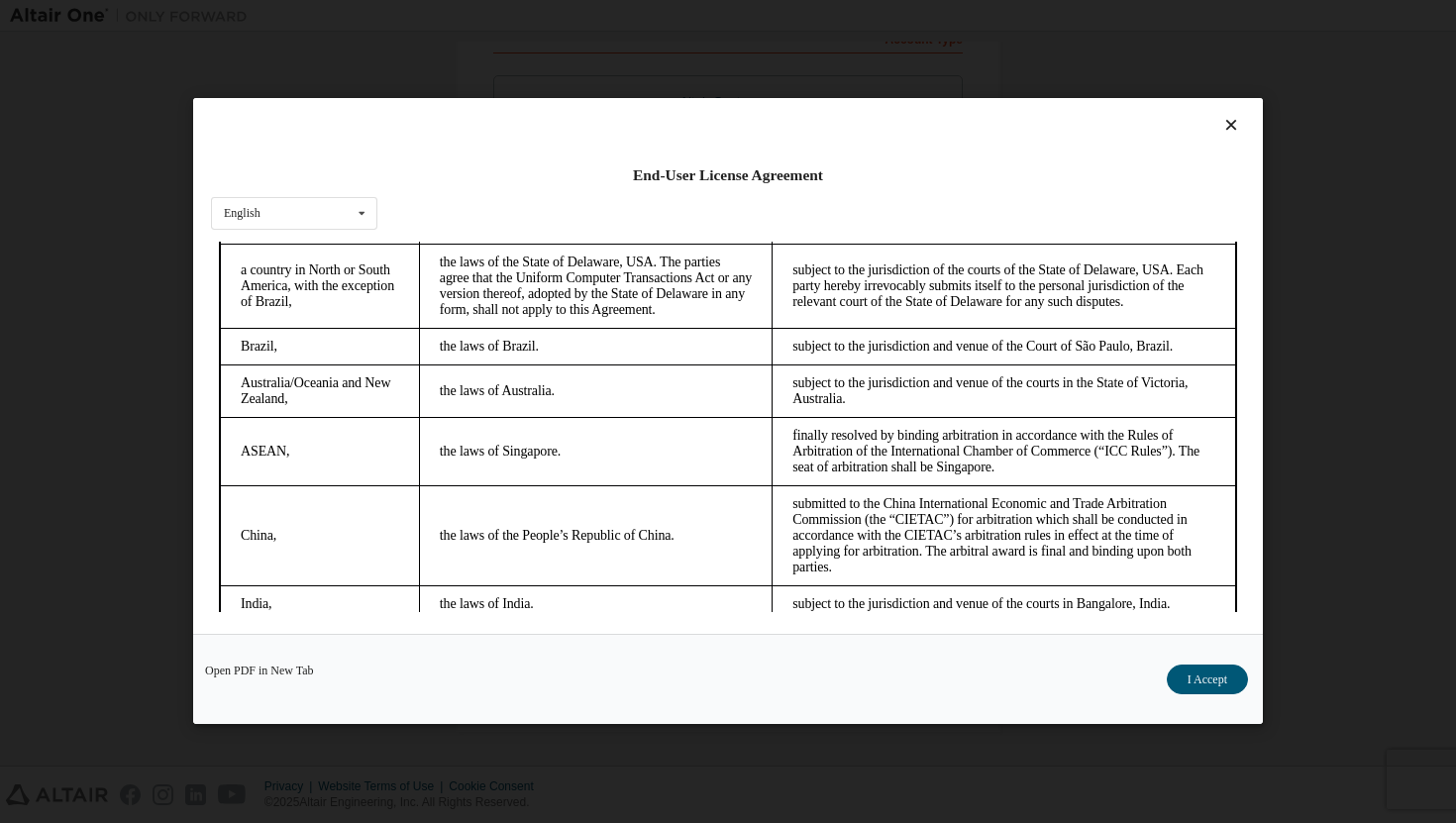 scroll, scrollTop: 5211, scrollLeft: 0, axis: vertical 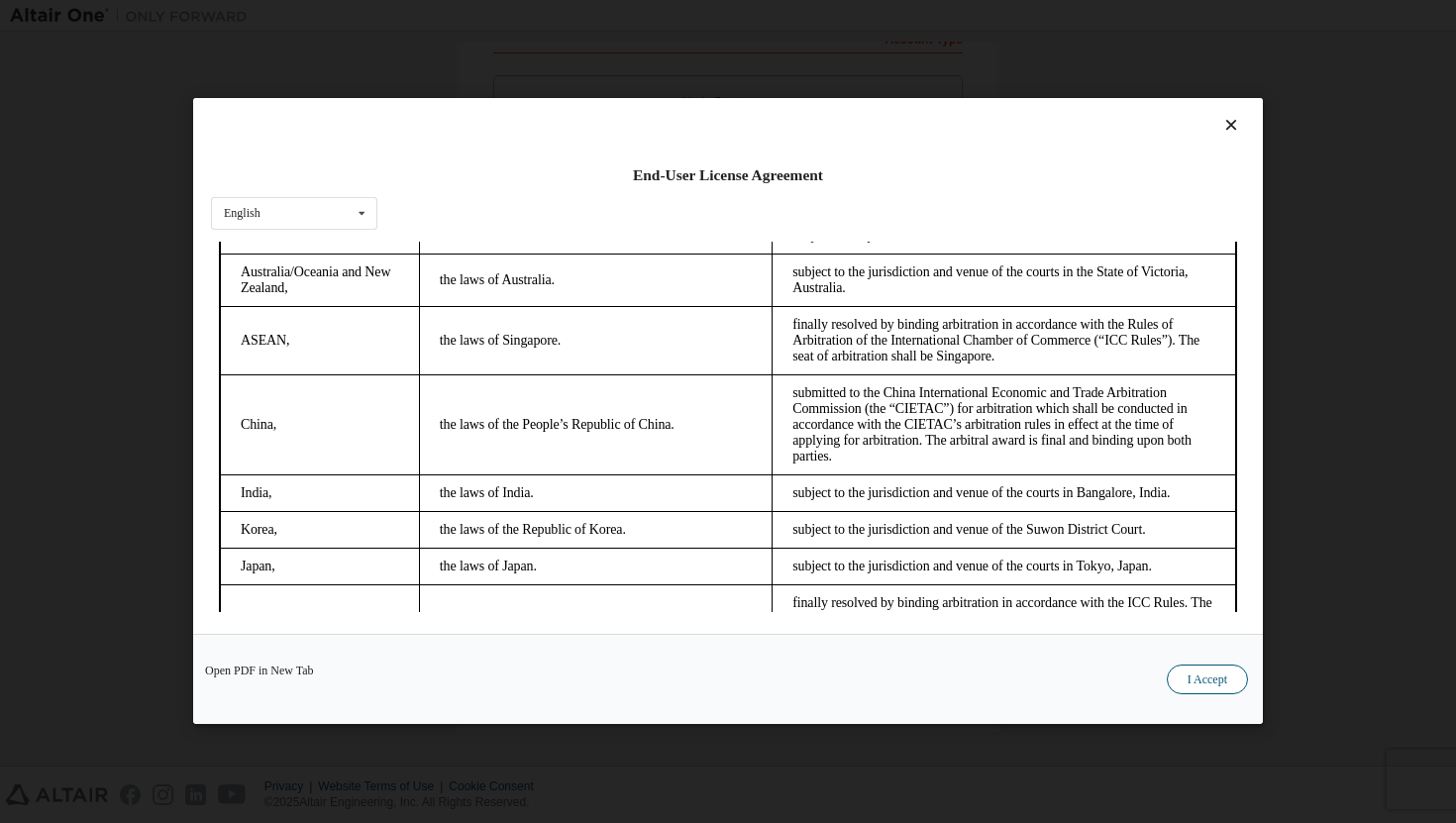 click on "I Accept" at bounding box center (1207, 680) 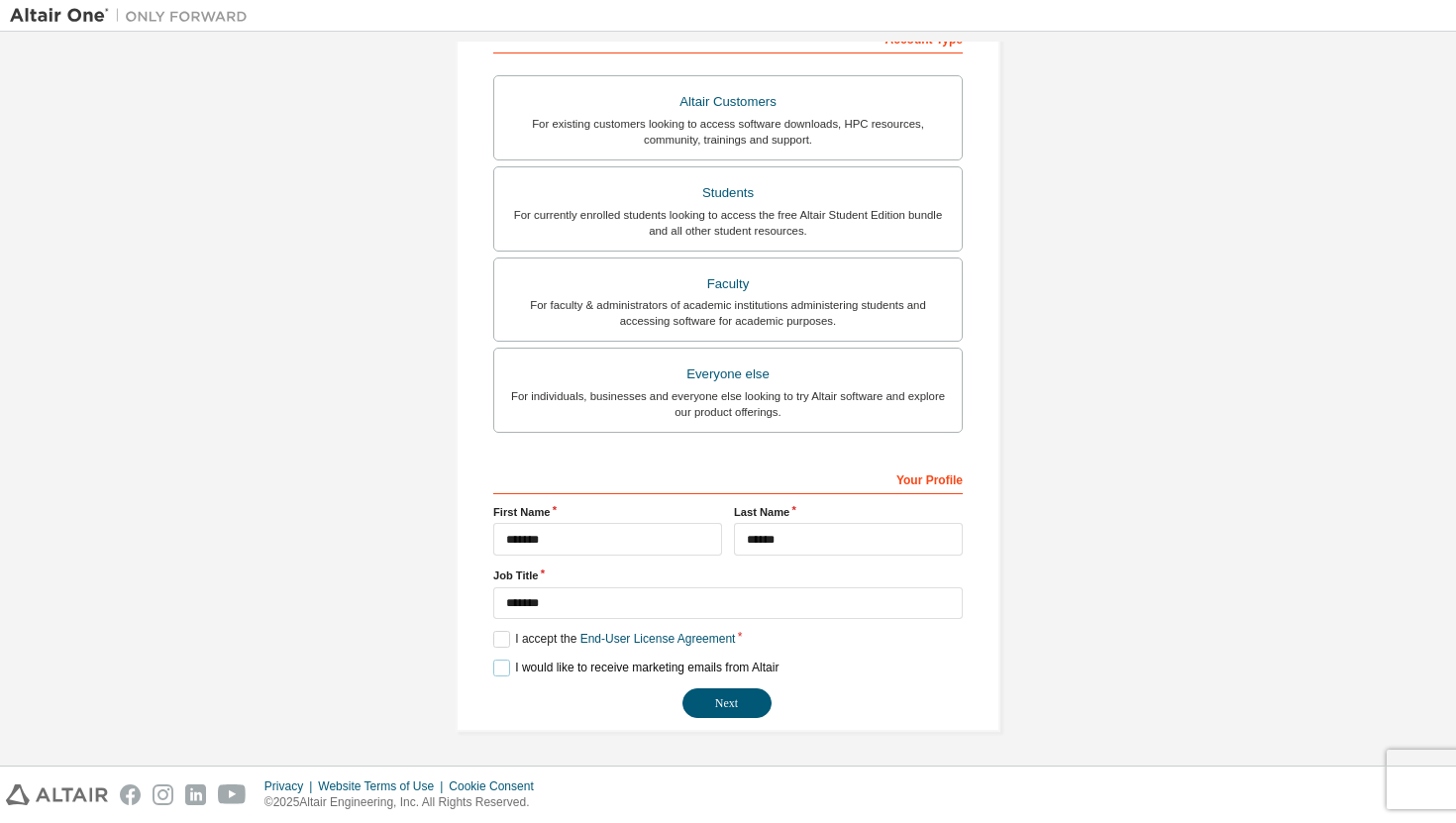 click on "I would like to receive marketing emails from Altair" at bounding box center [636, 668] 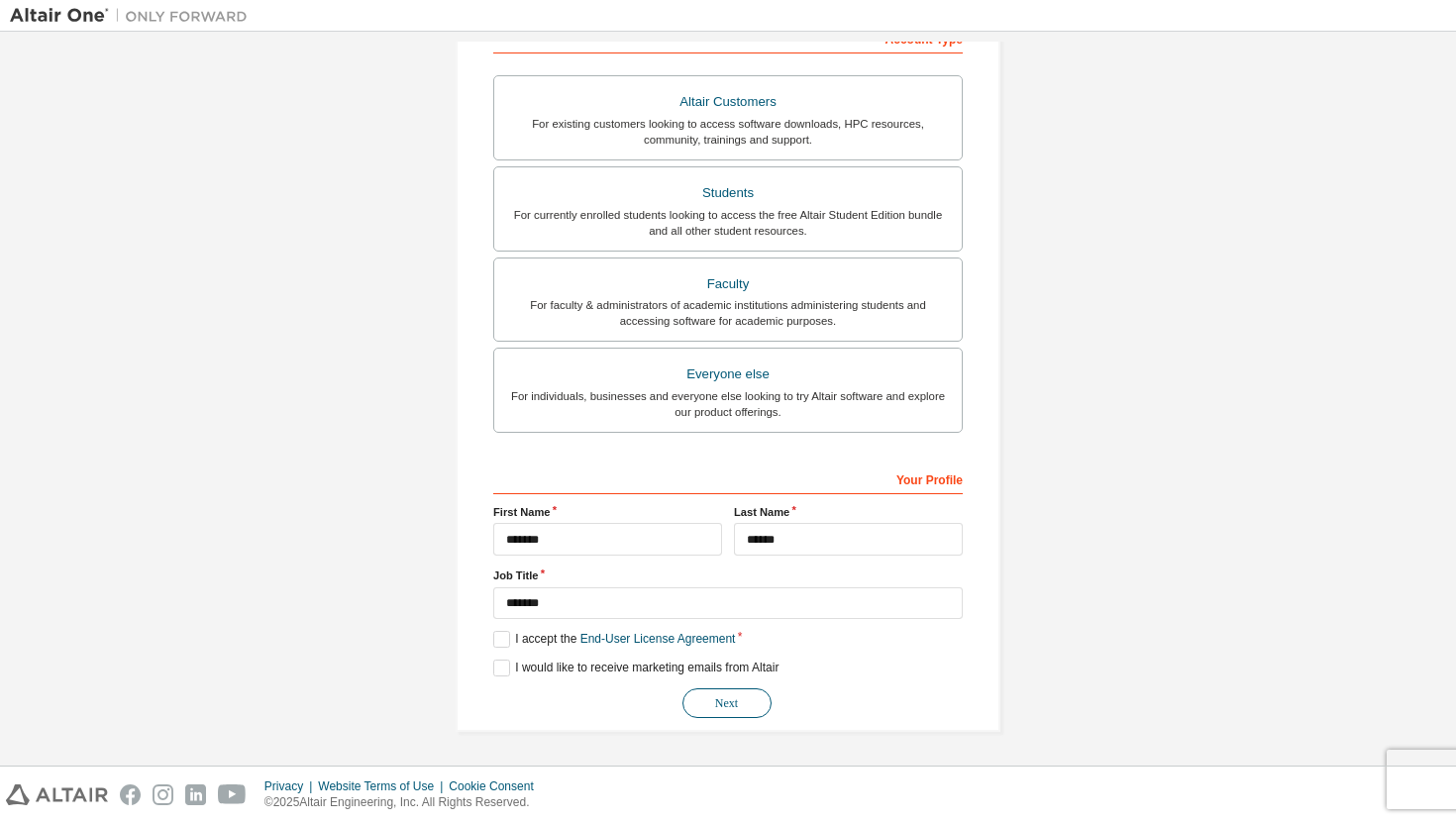 click on "Next" at bounding box center [727, 703] 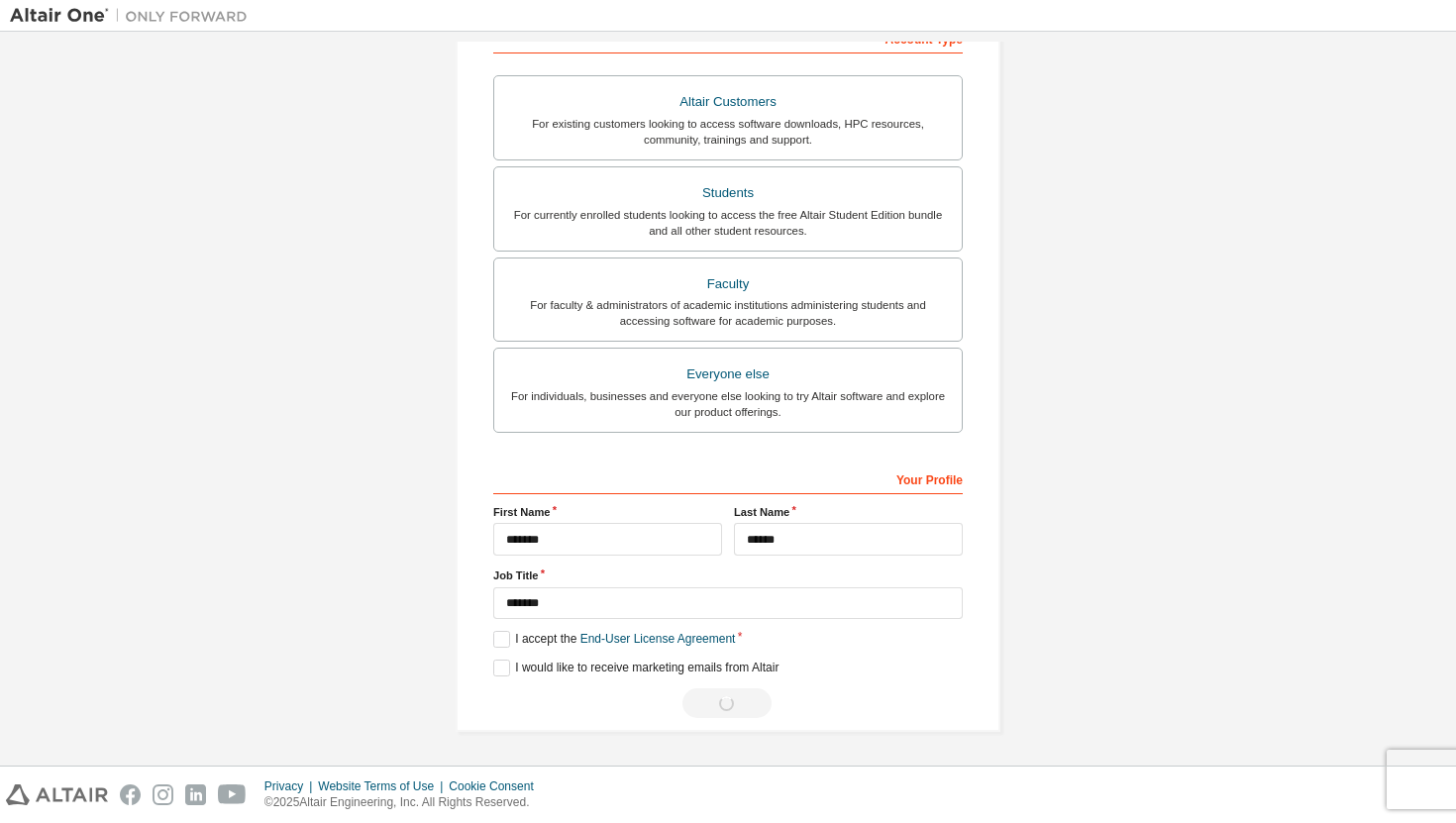 scroll, scrollTop: 0, scrollLeft: 0, axis: both 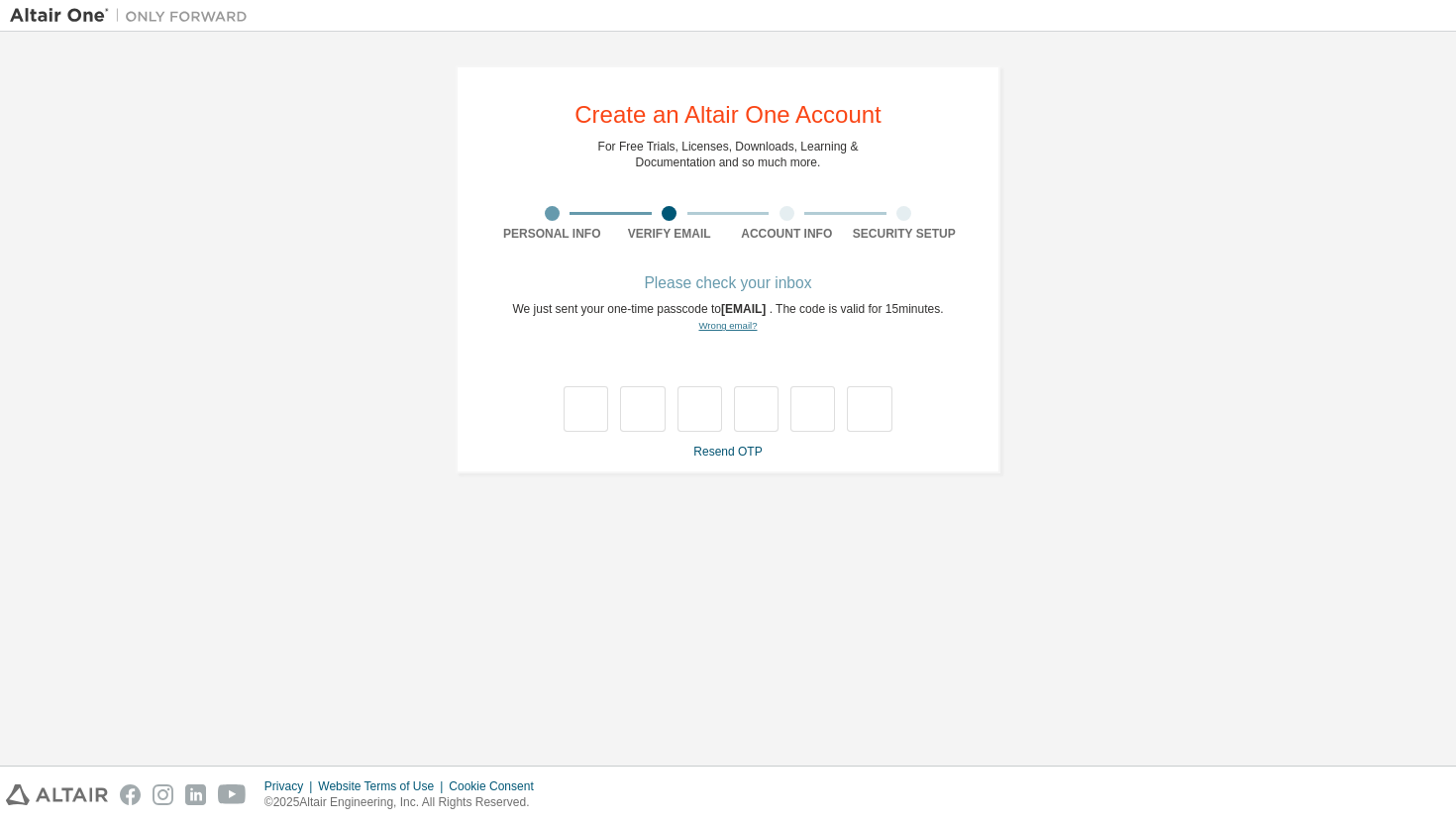 click on "Wrong email?" at bounding box center [727, 325] 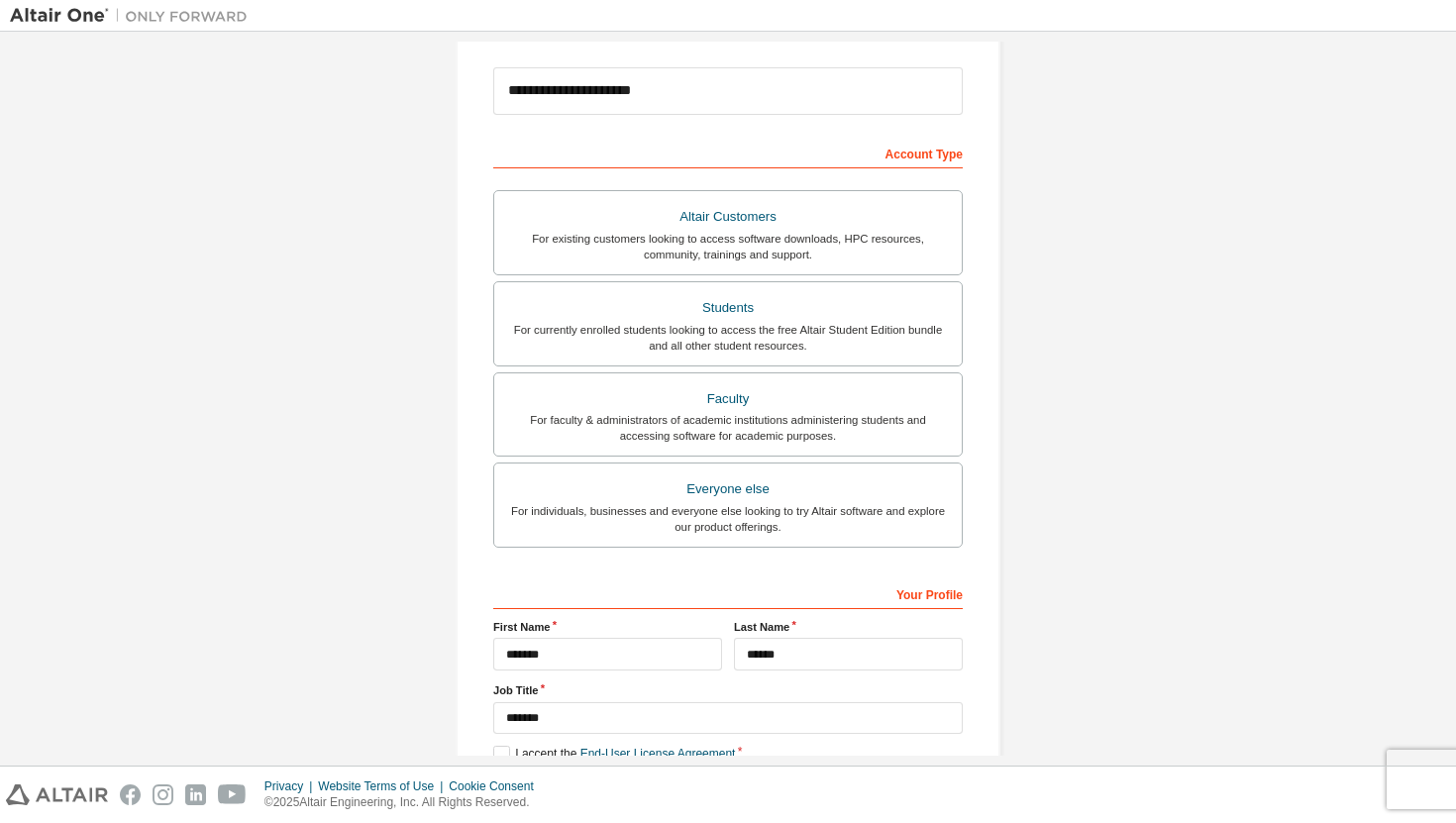 scroll, scrollTop: 0, scrollLeft: 0, axis: both 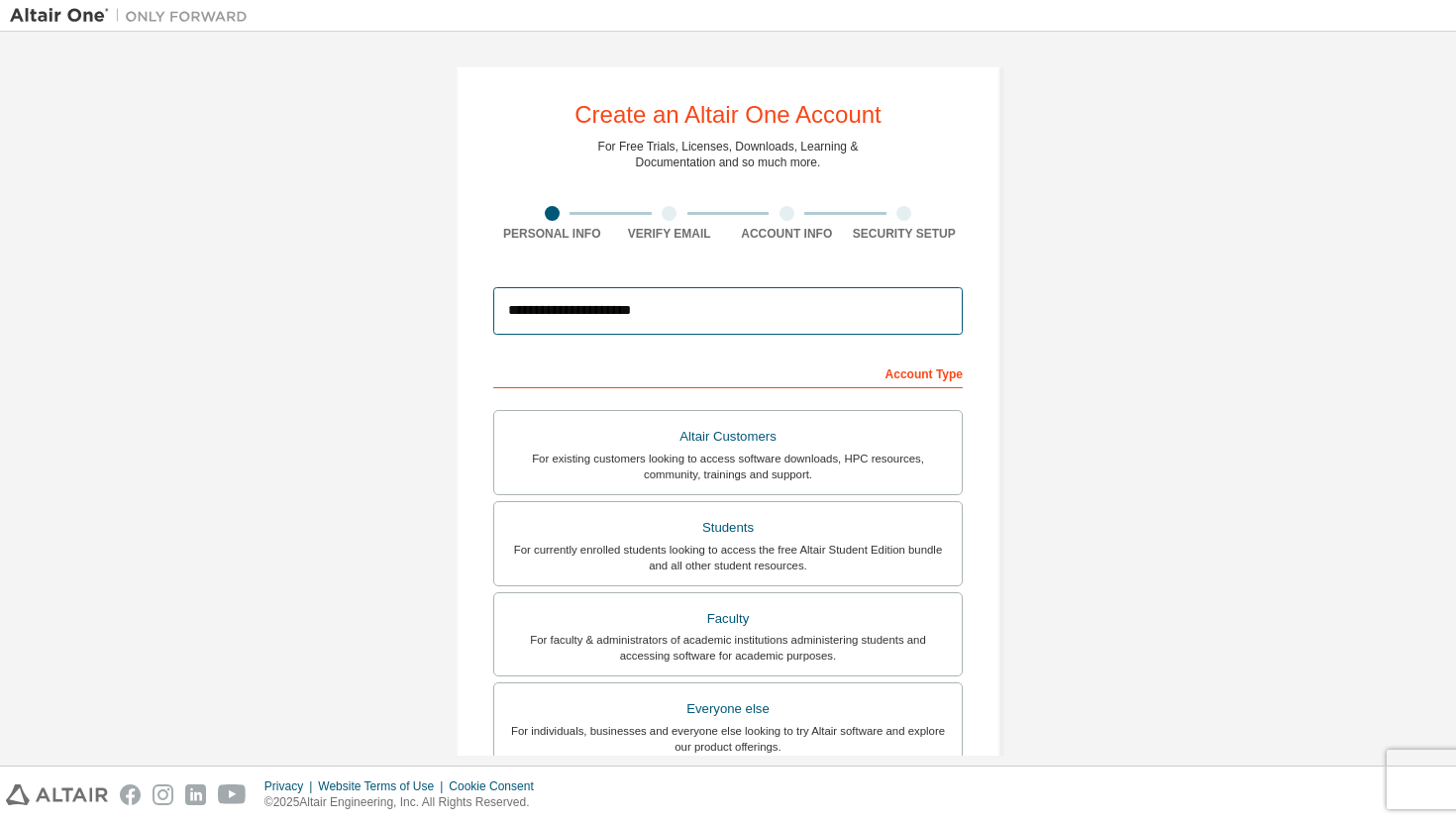 click on "**********" at bounding box center (728, 311) 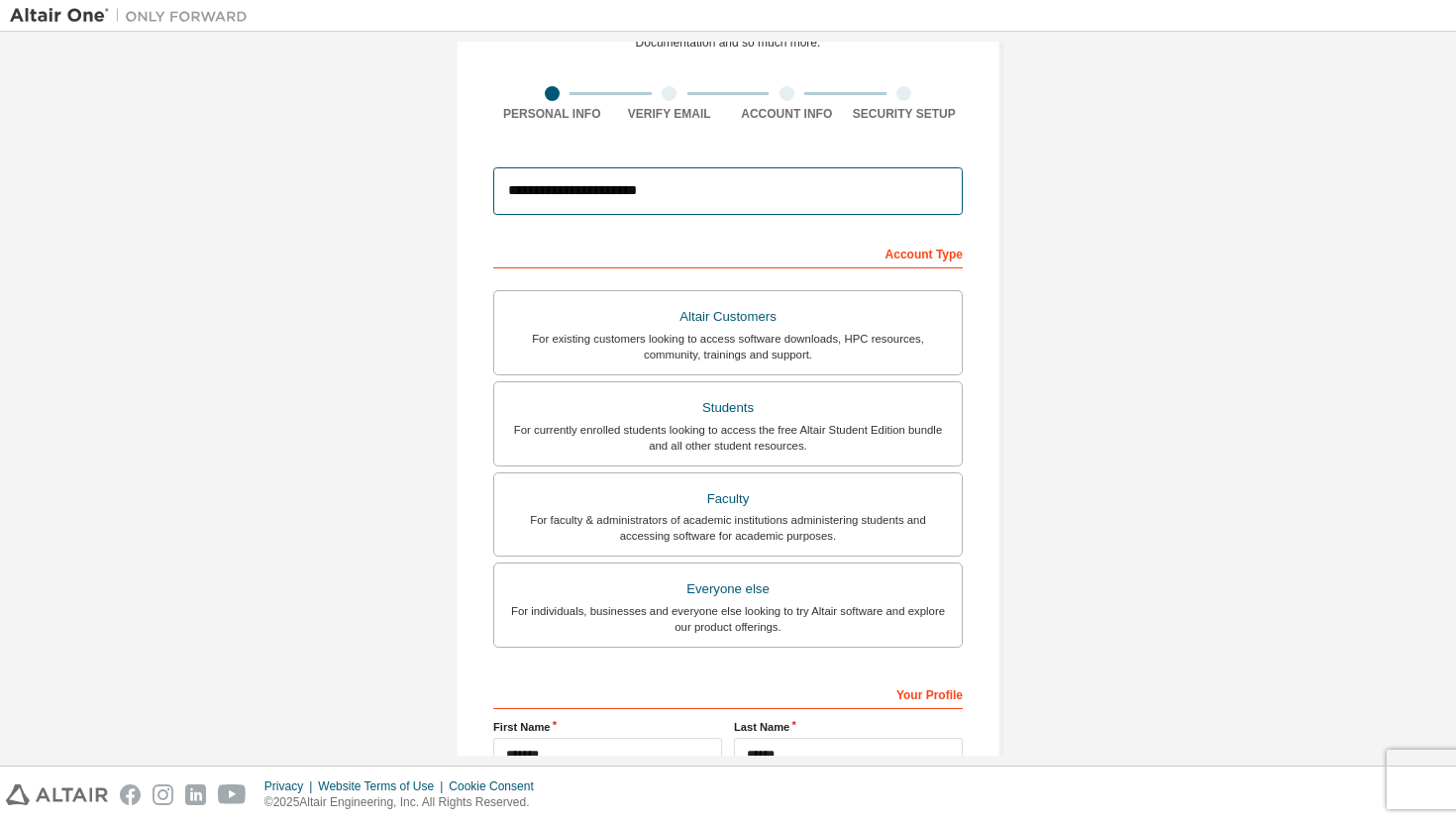 scroll, scrollTop: 335, scrollLeft: 0, axis: vertical 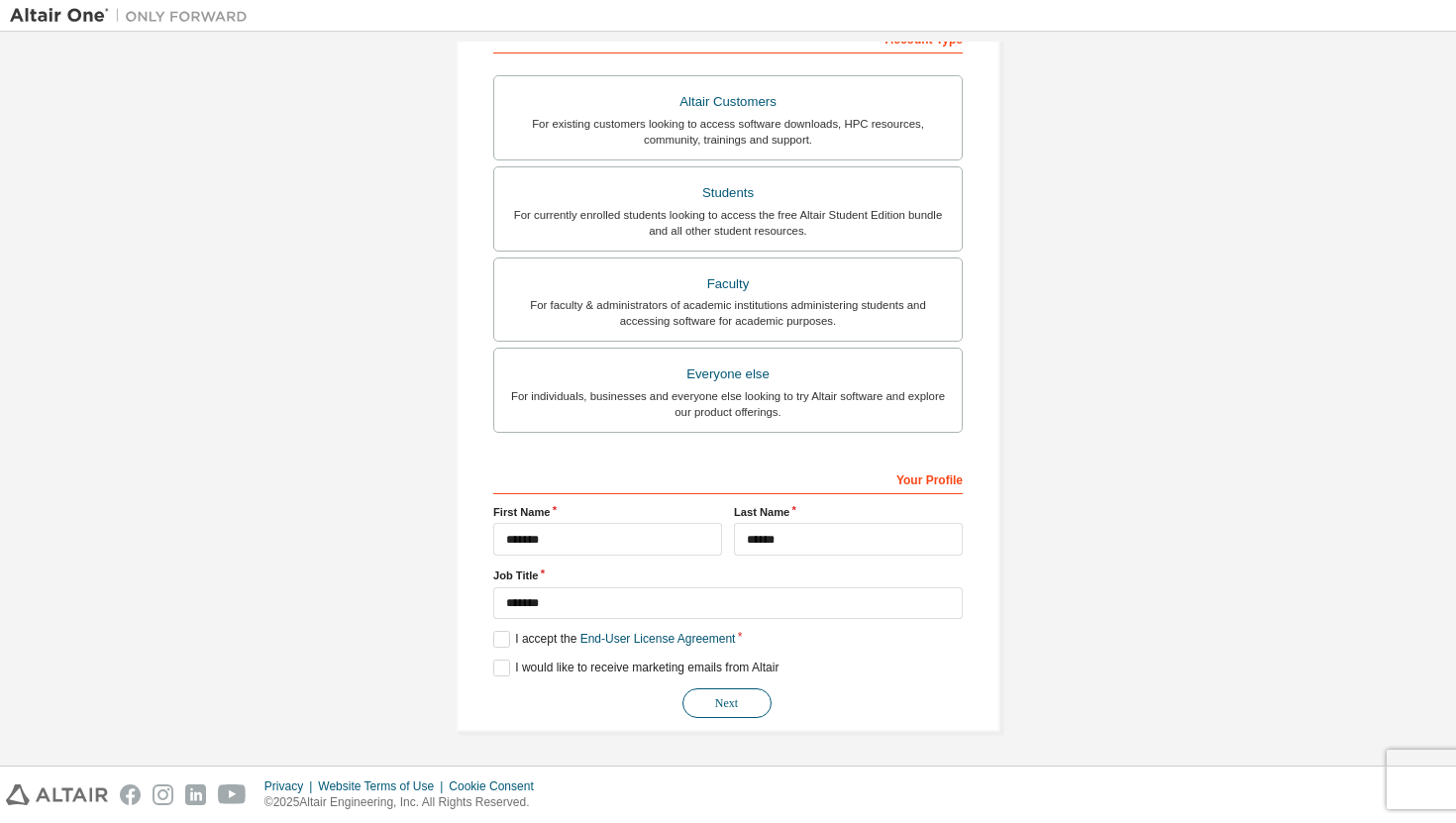 type on "**********" 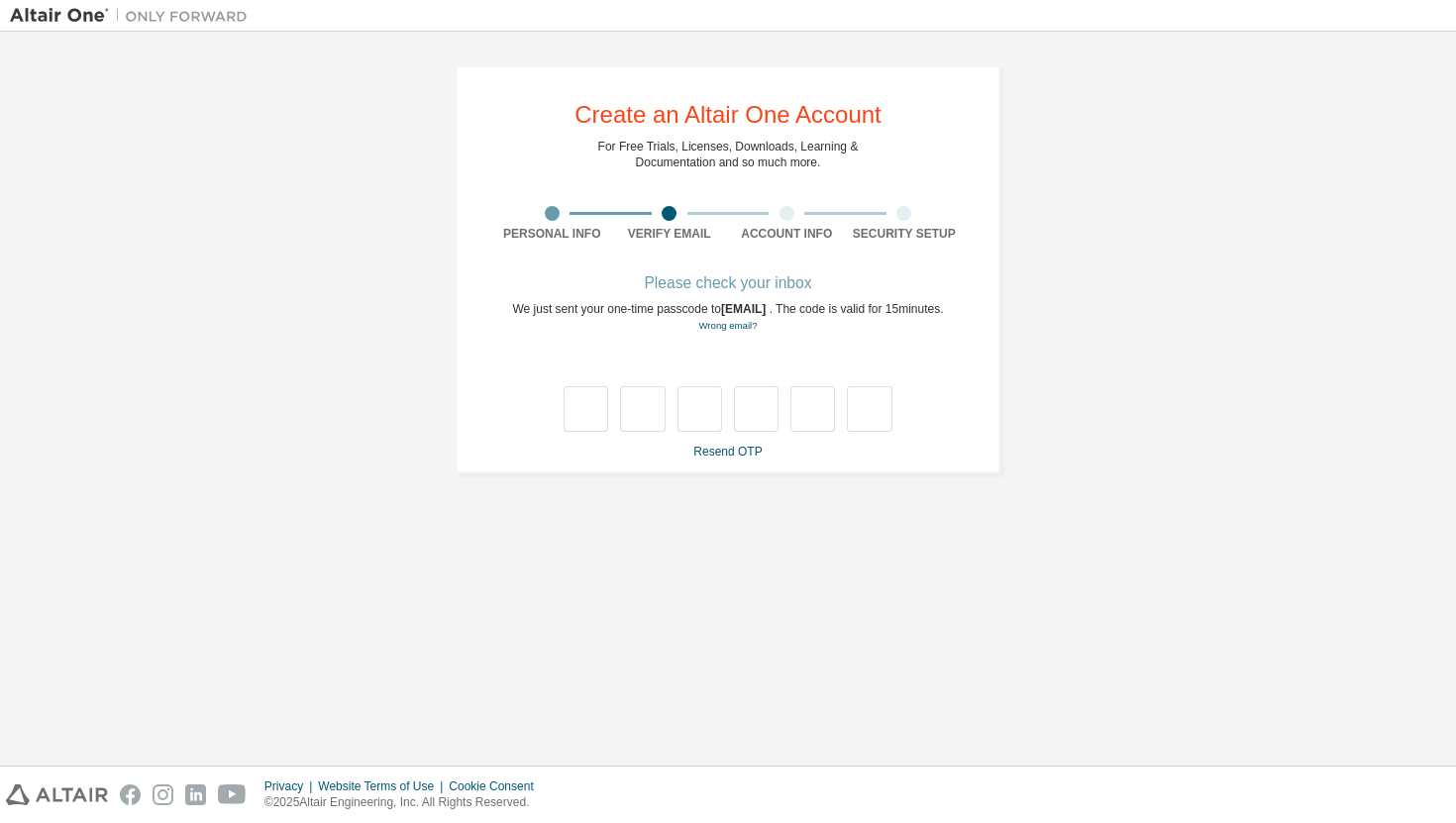 scroll, scrollTop: 0, scrollLeft: 0, axis: both 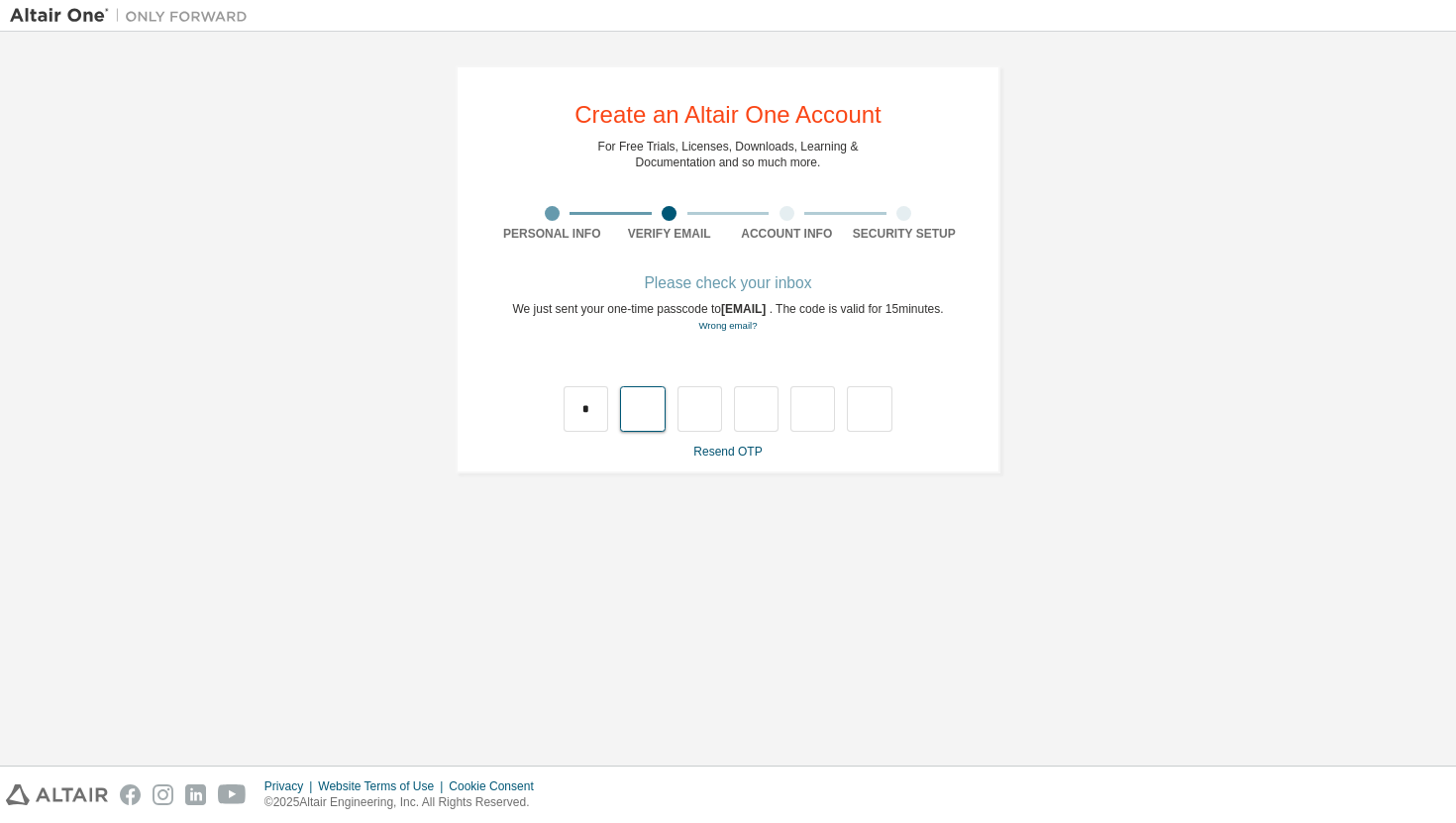 type on "*" 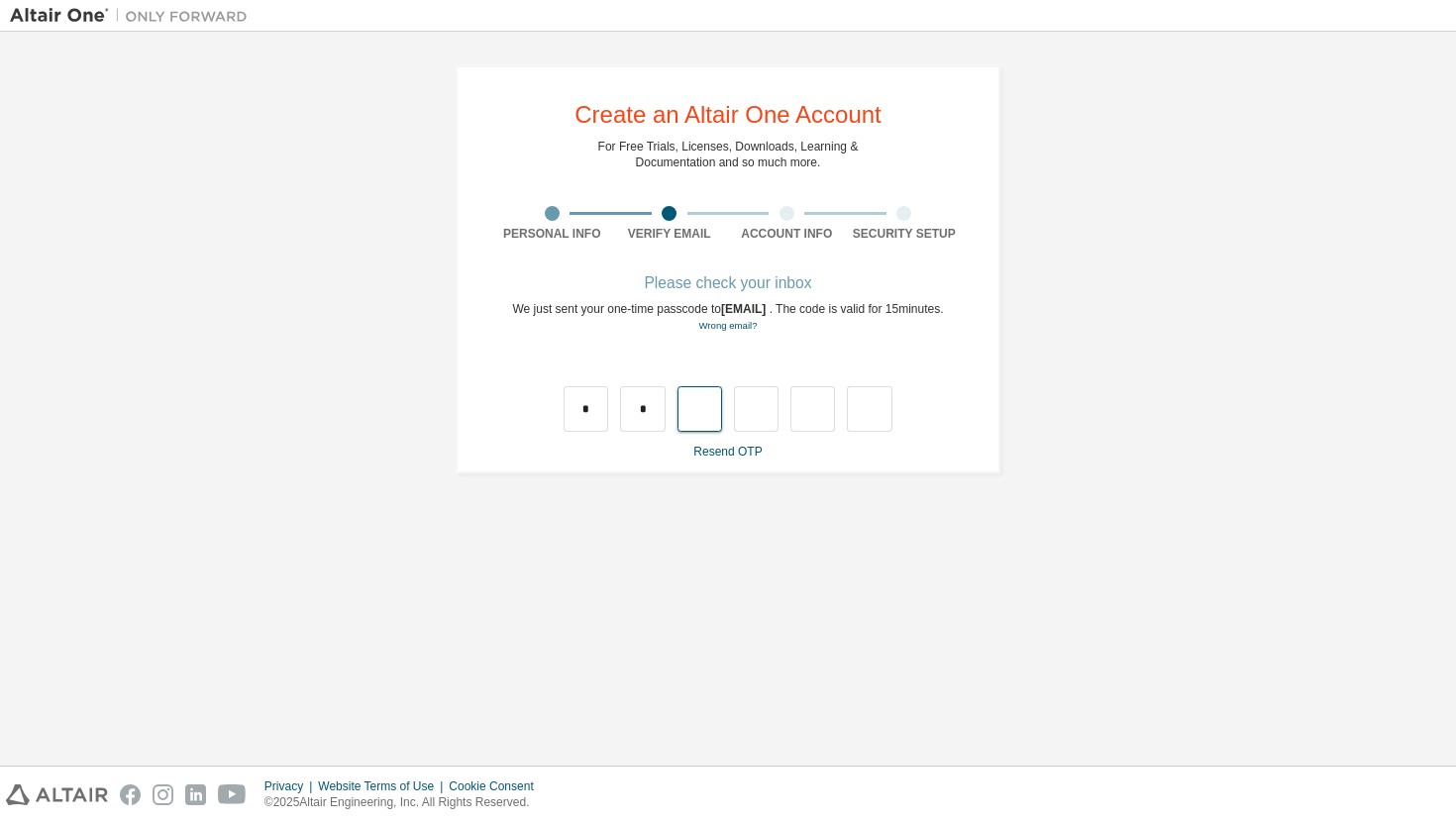 type on "*" 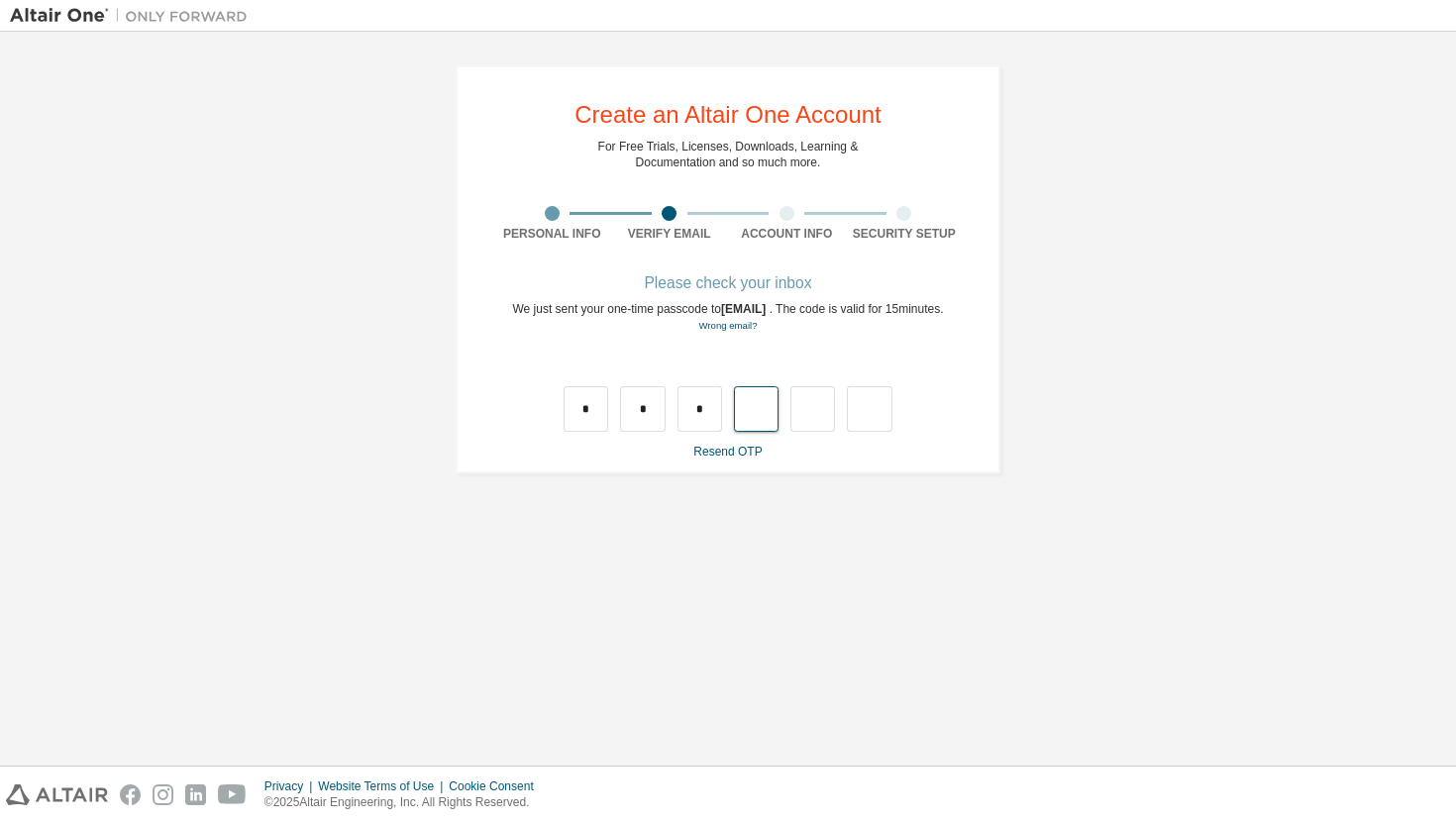 type on "*" 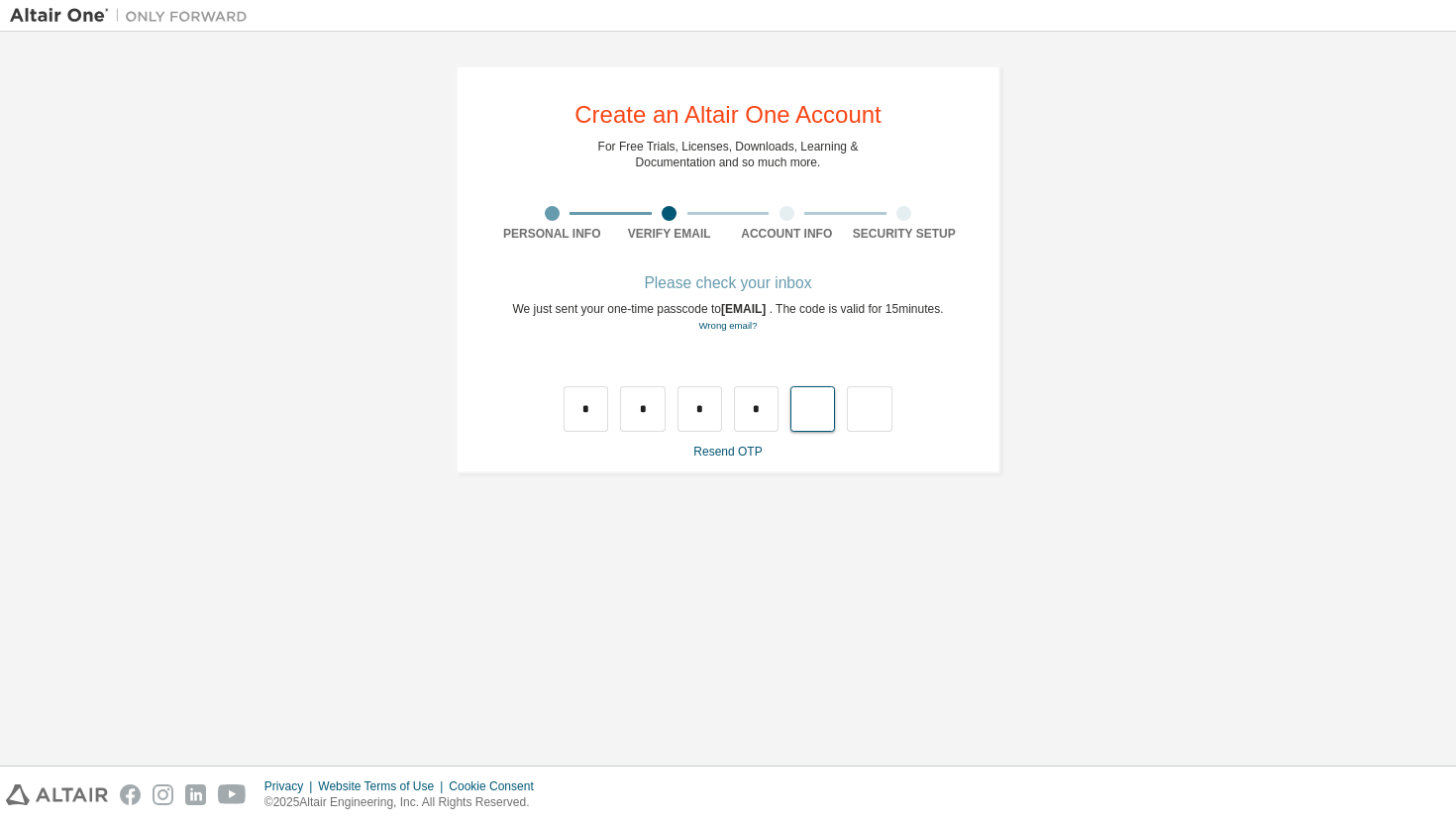 type on "*" 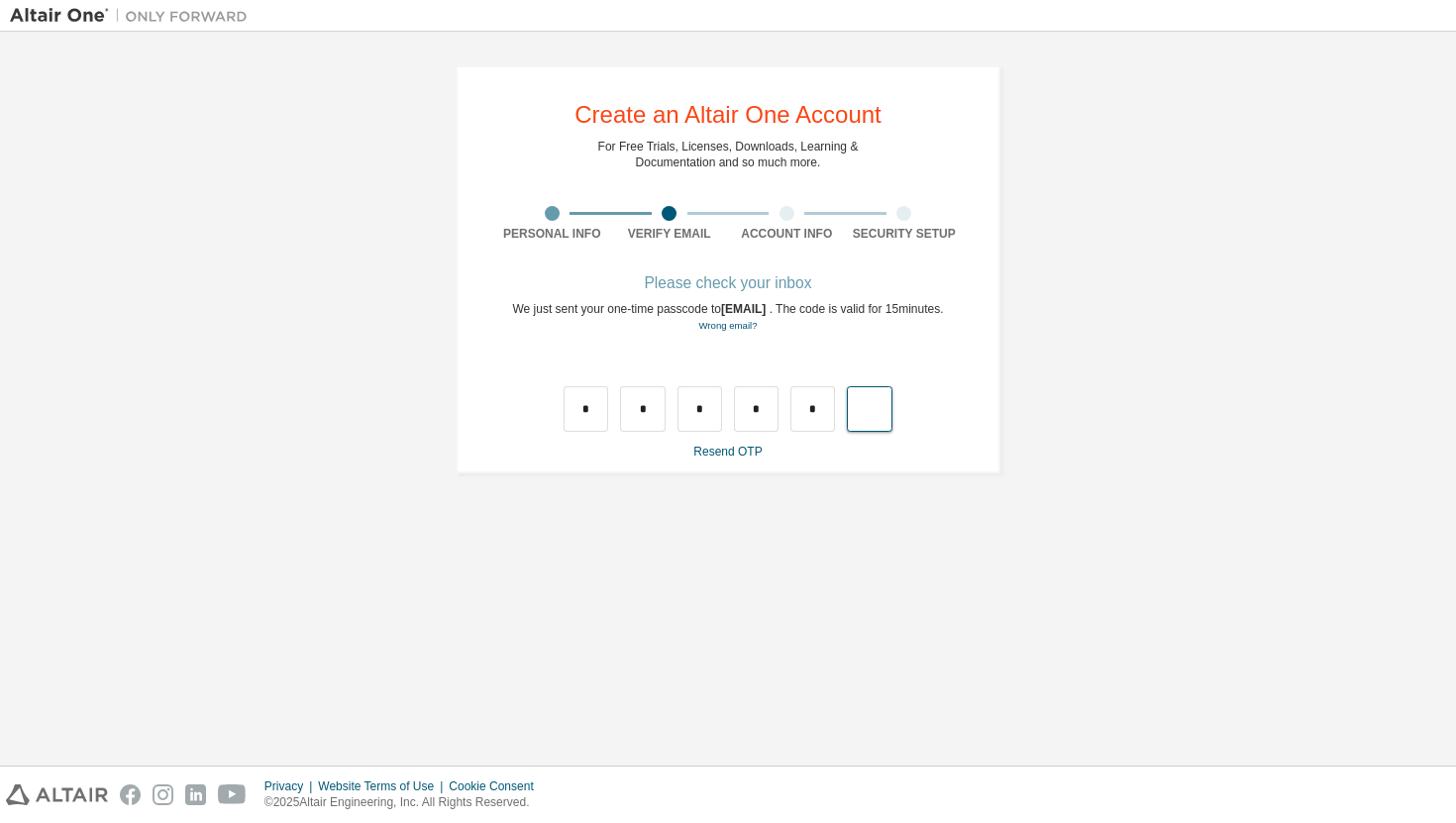 type on "*" 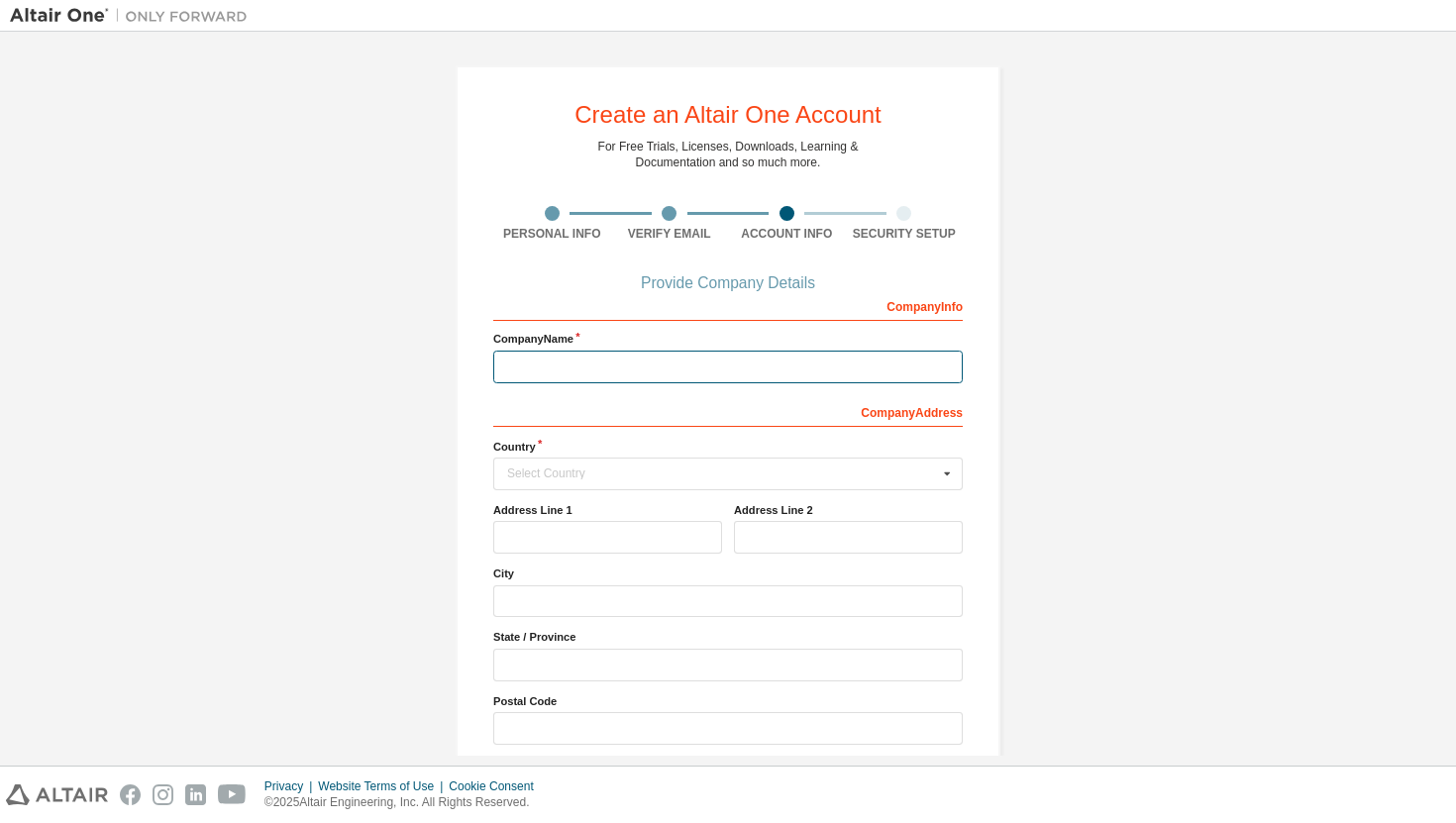 click at bounding box center (728, 366) 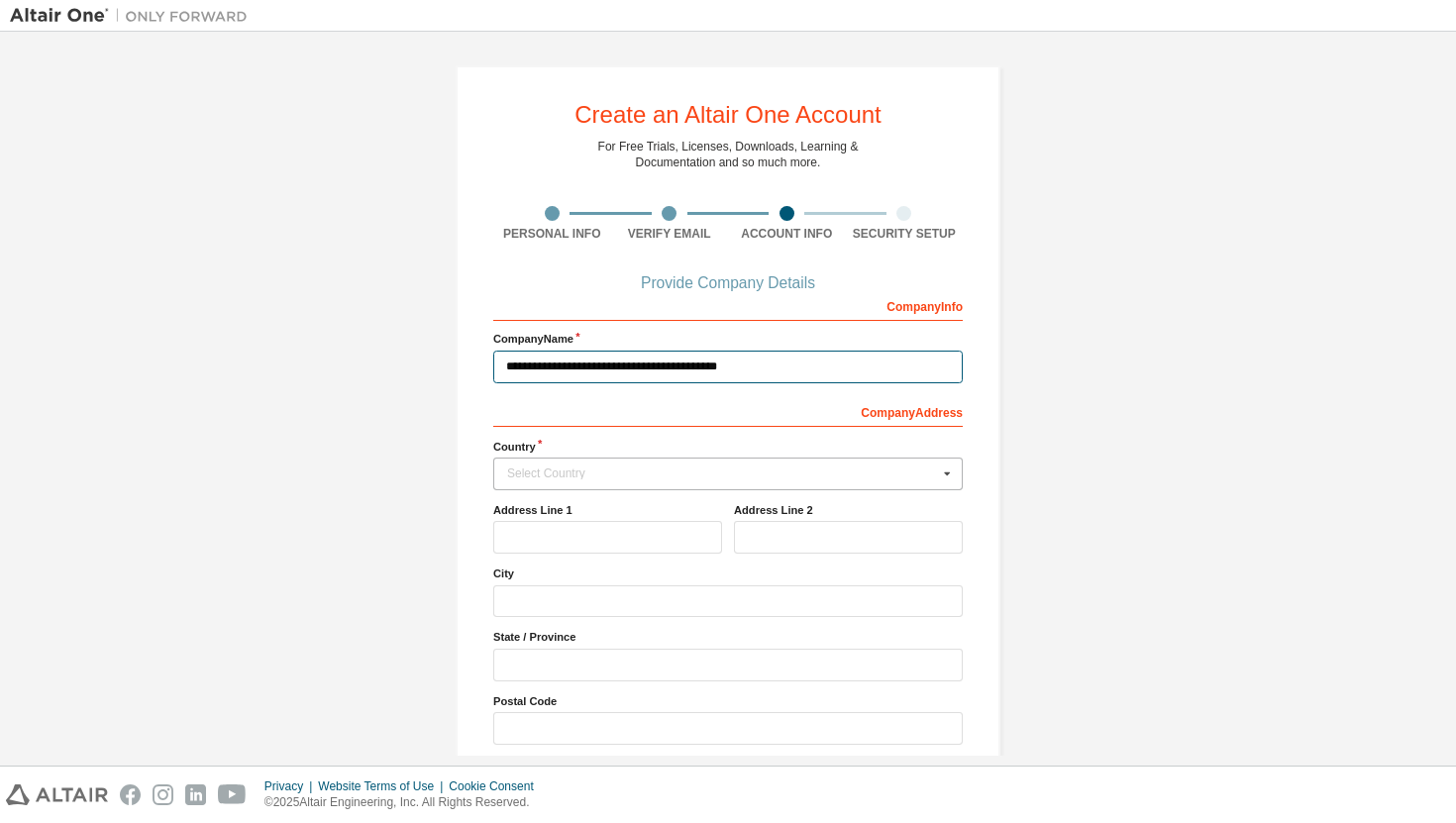 type on "**********" 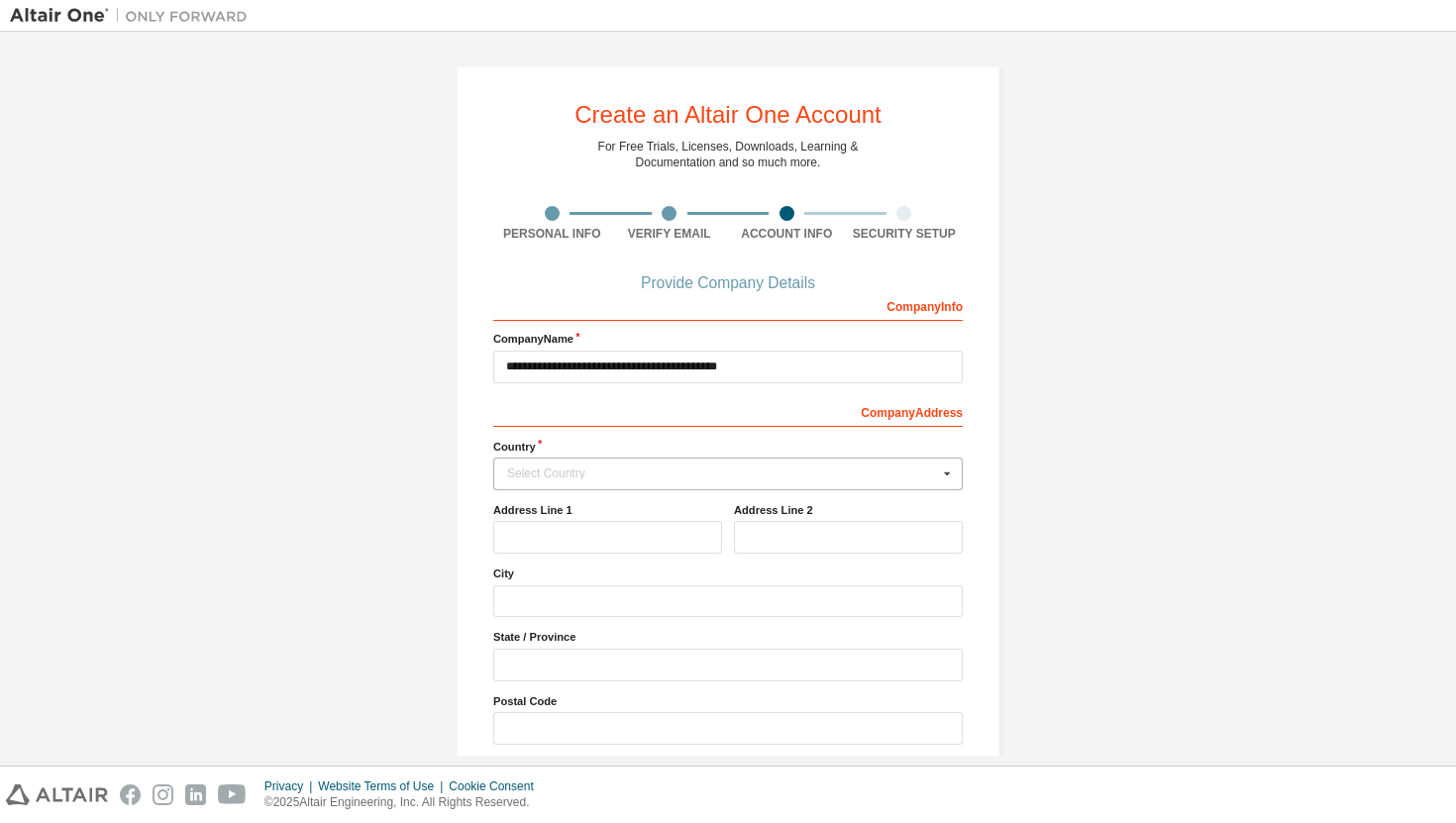 click on "Select Country" at bounding box center (722, 473) 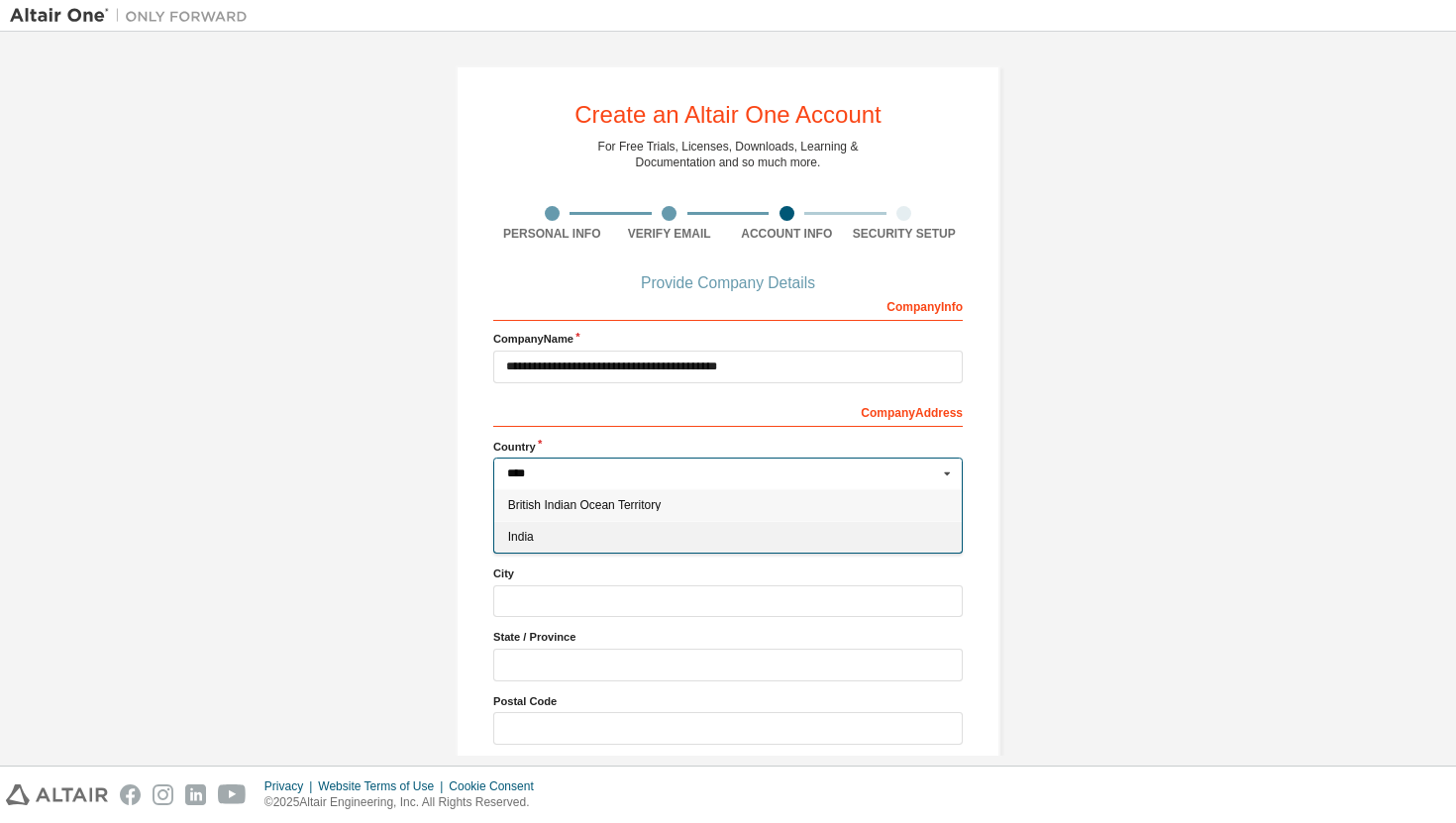 type on "****" 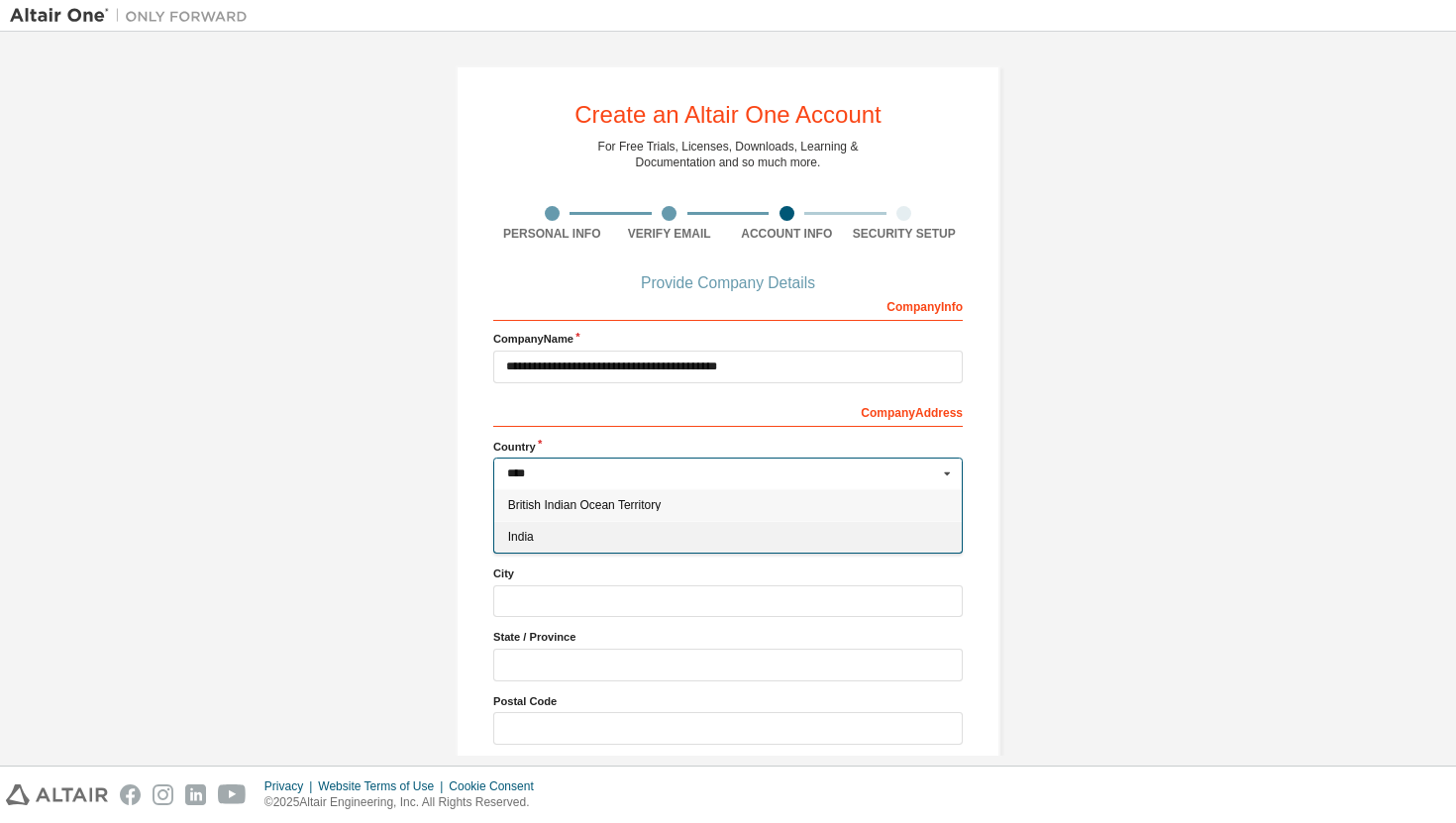 click on "India" at bounding box center (728, 537) 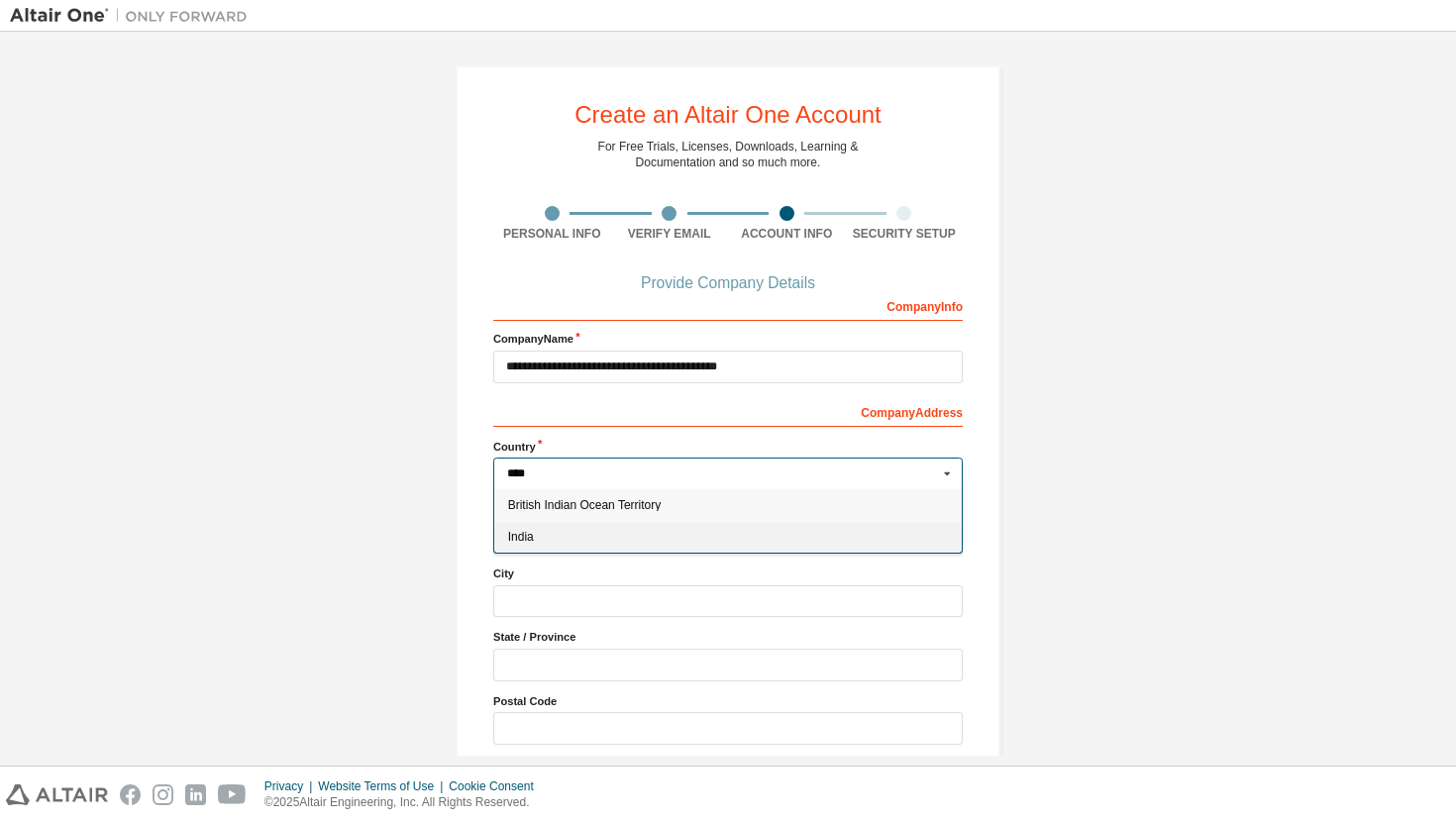 type on "***" 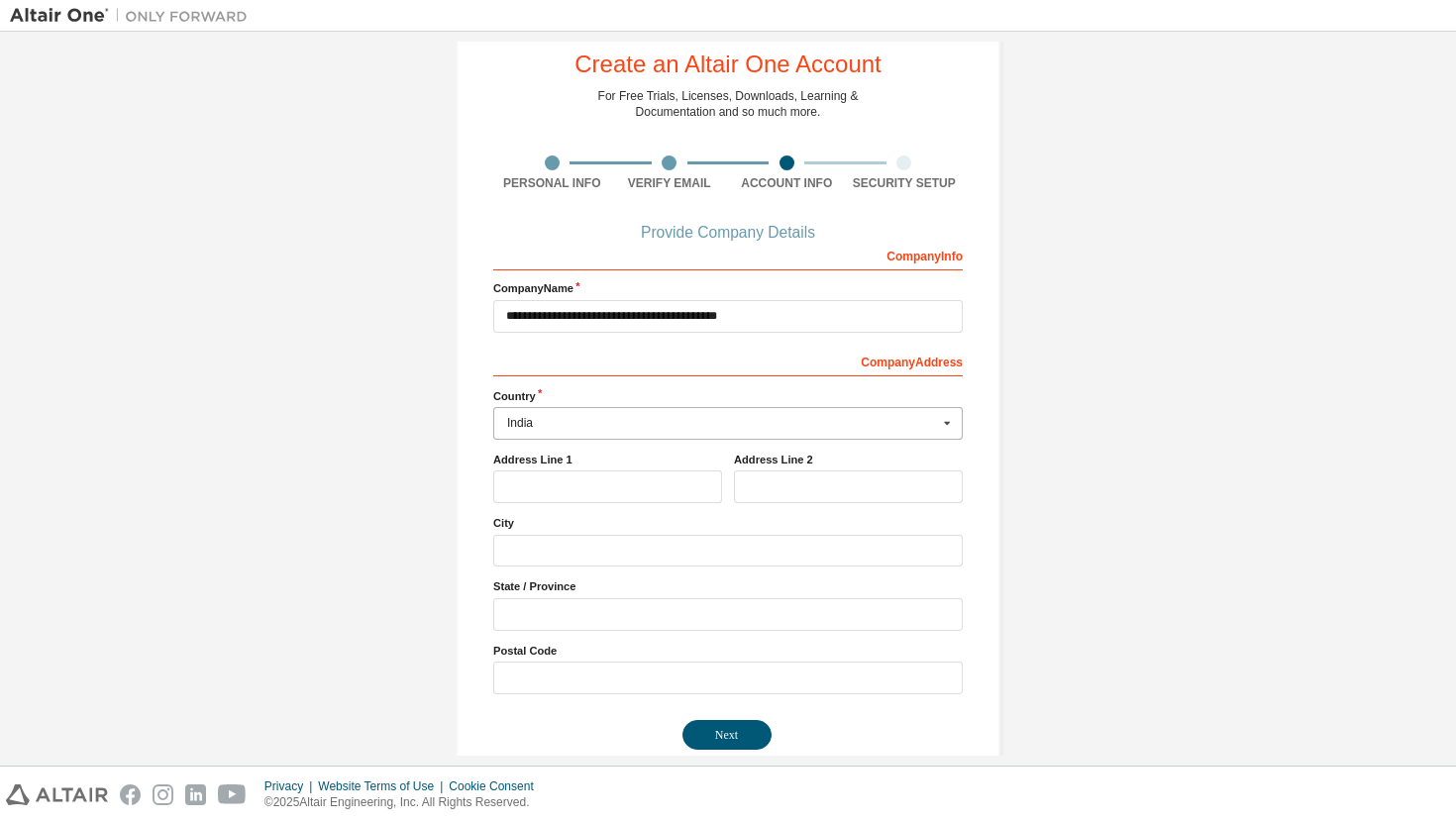 scroll, scrollTop: 82, scrollLeft: 0, axis: vertical 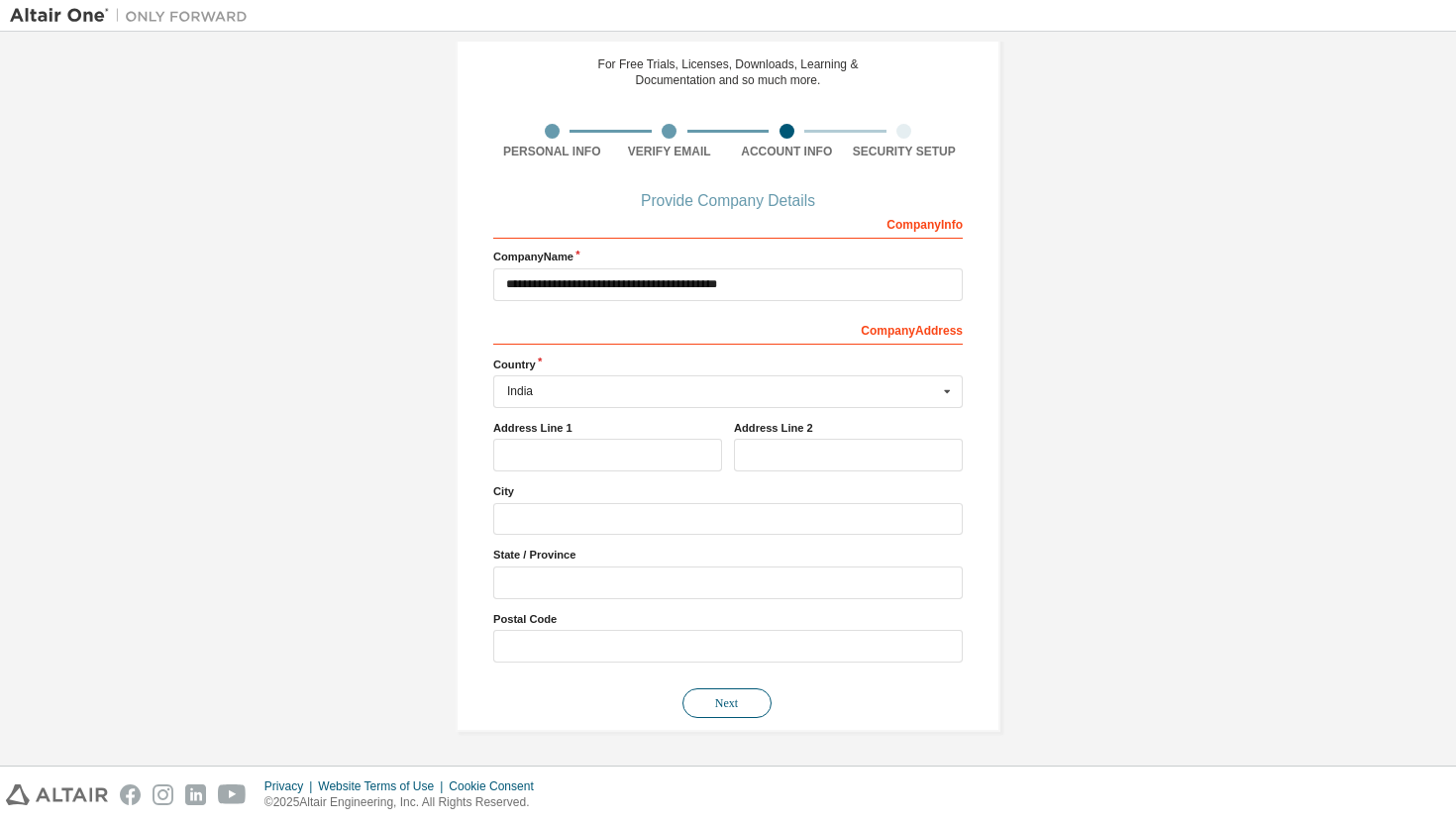 click on "Next" at bounding box center [727, 703] 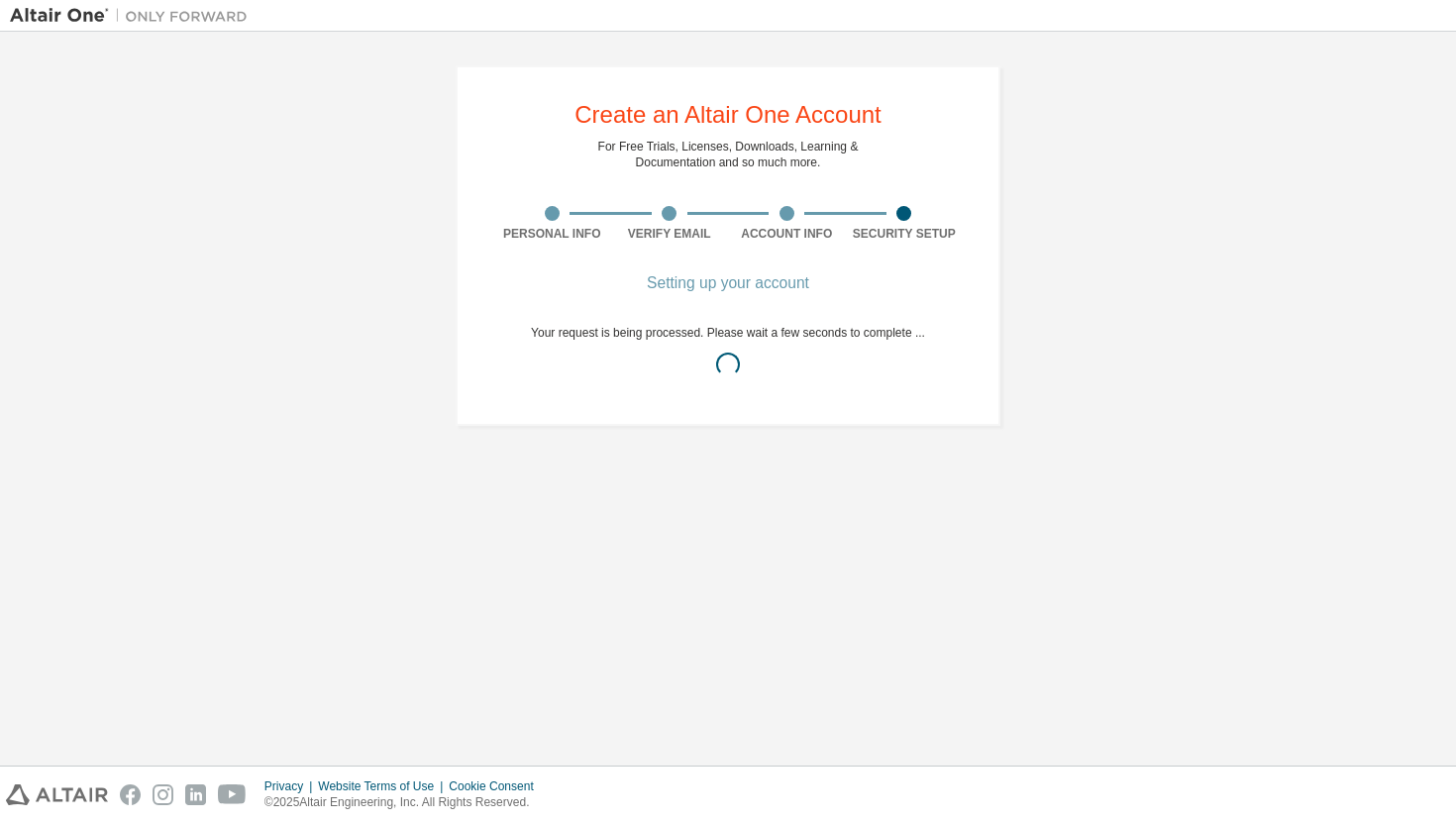 scroll, scrollTop: 0, scrollLeft: 0, axis: both 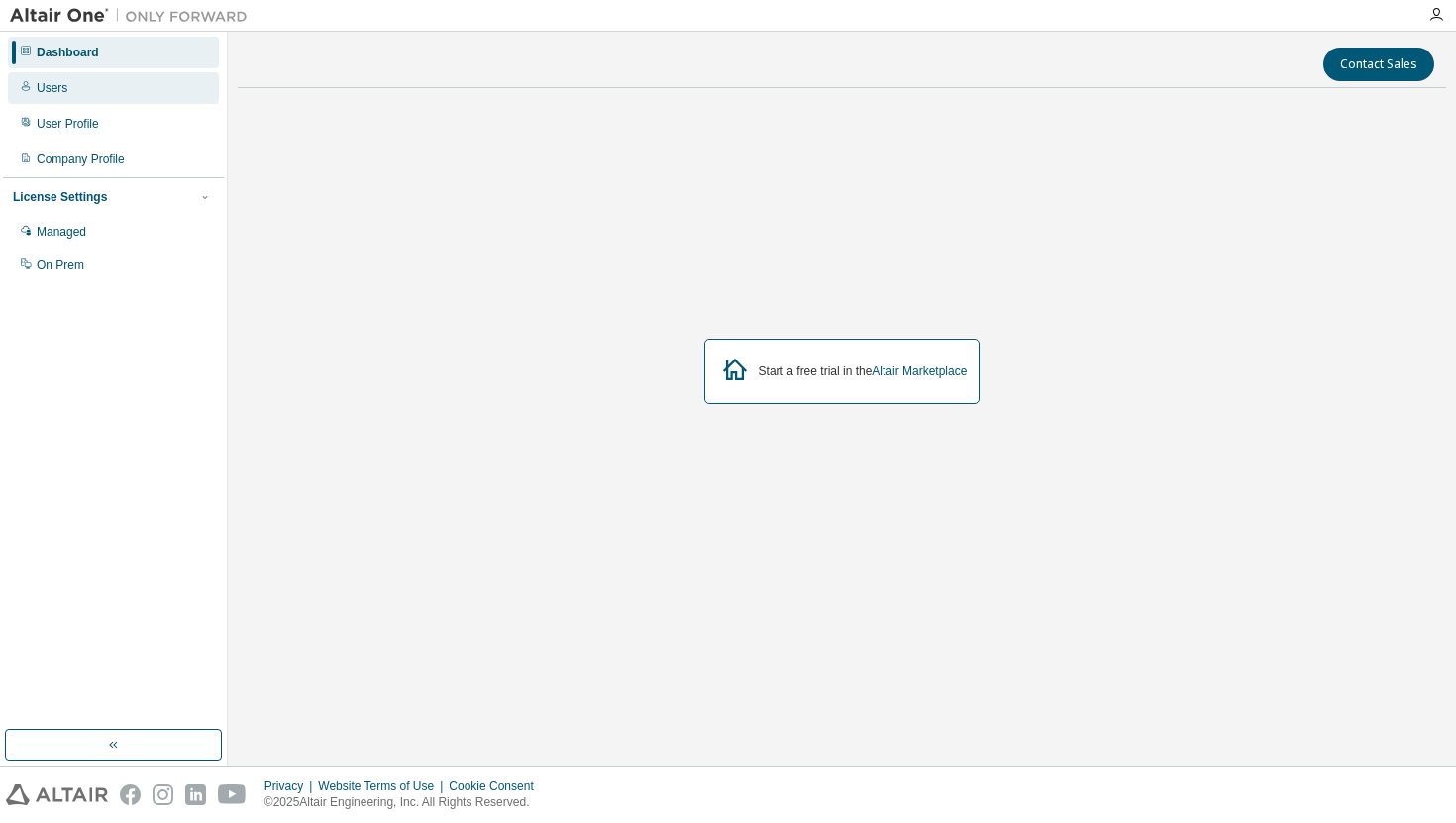 click on "Users" at bounding box center [113, 88] 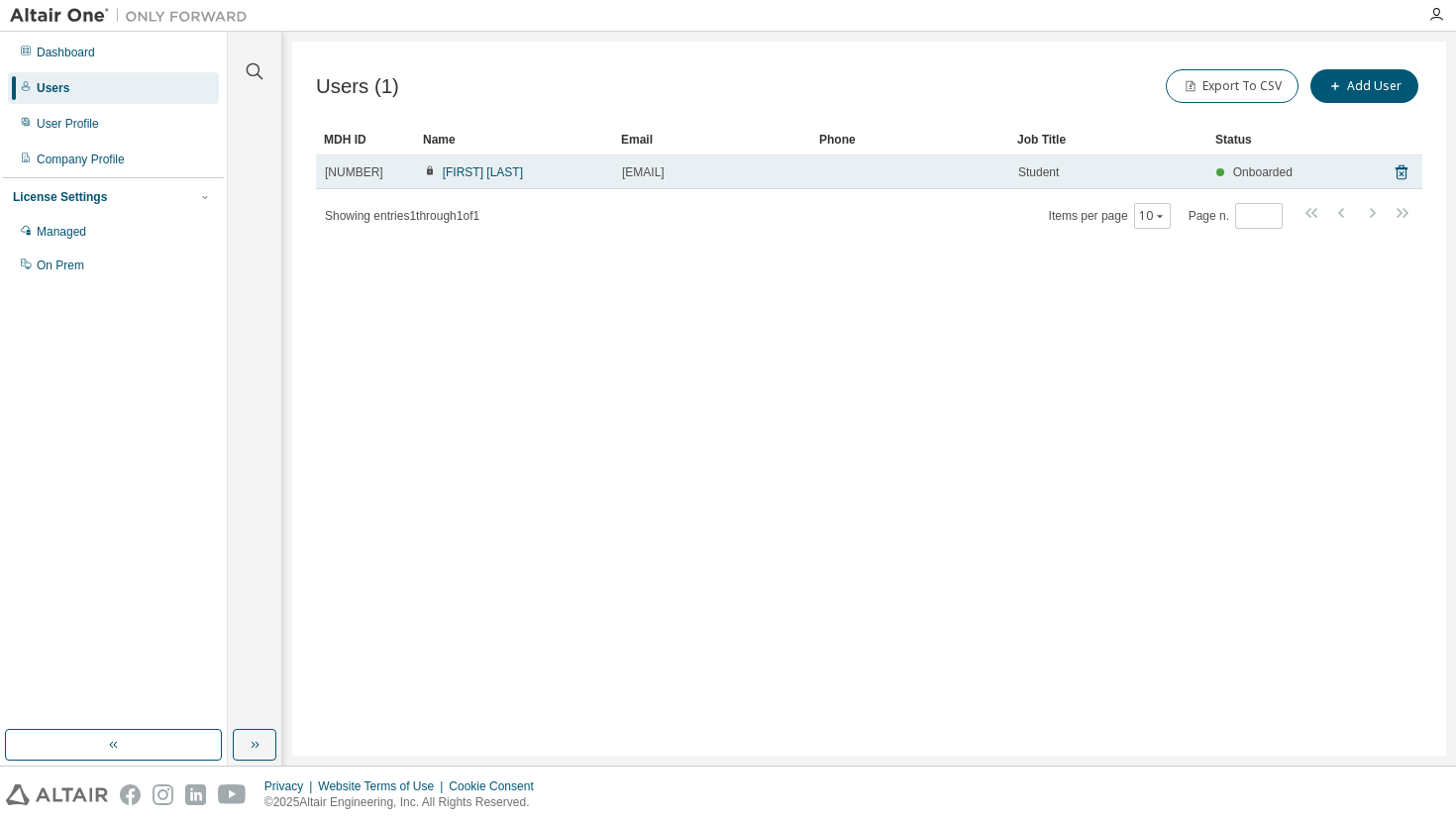 click at bounding box center (910, 172) 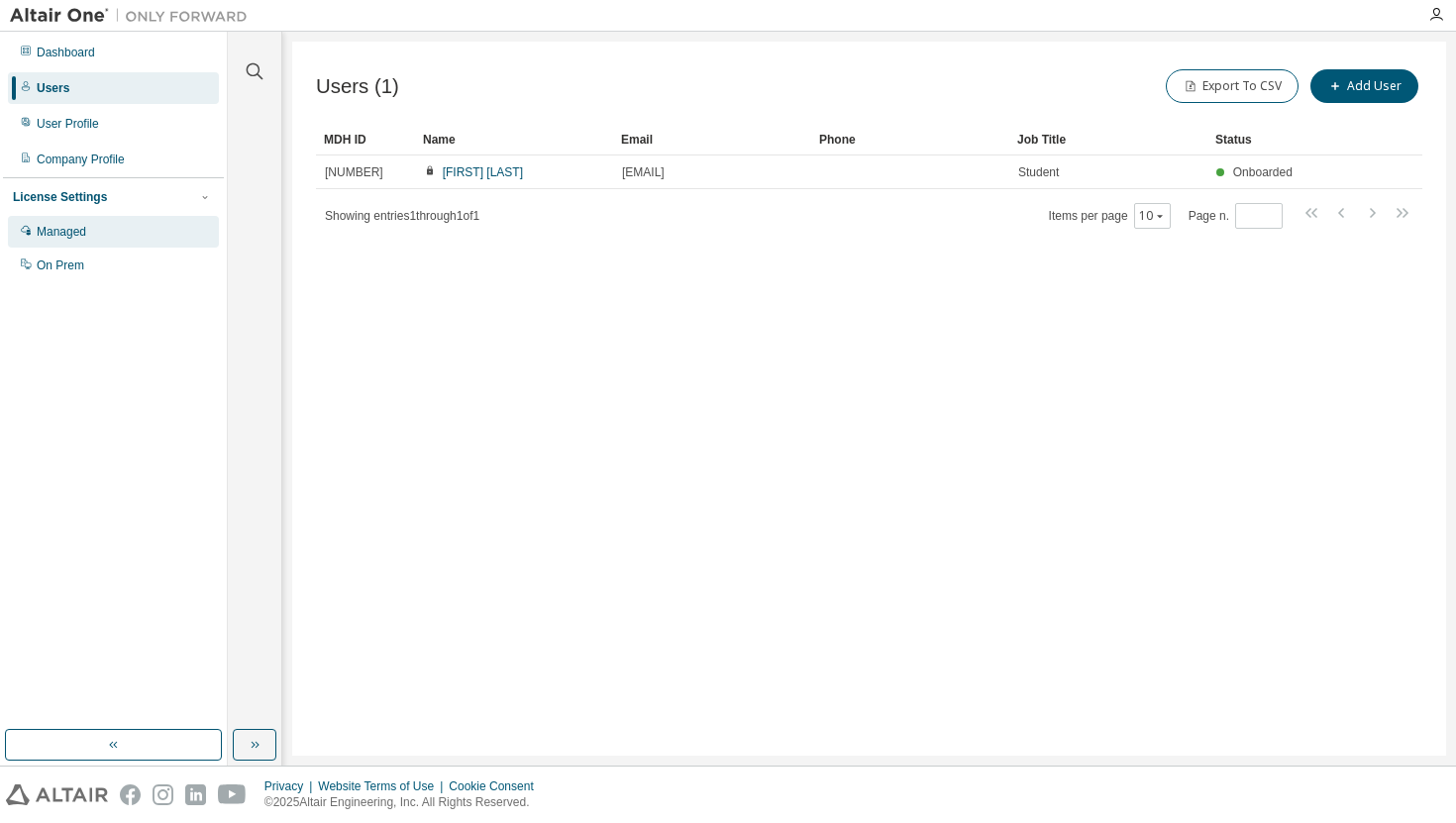 click on "Managed" at bounding box center (113, 232) 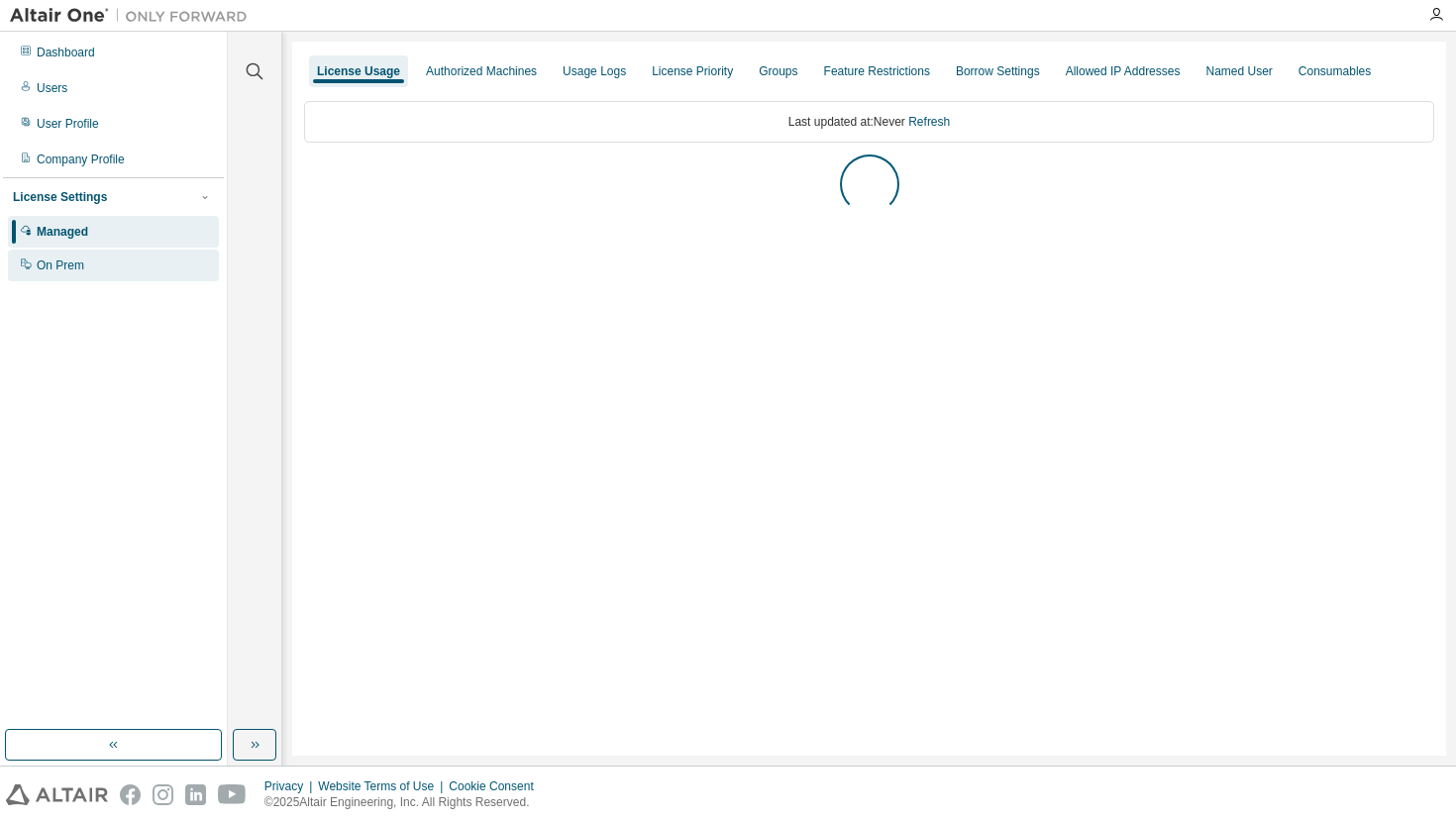 click on "On Prem" at bounding box center [113, 265] 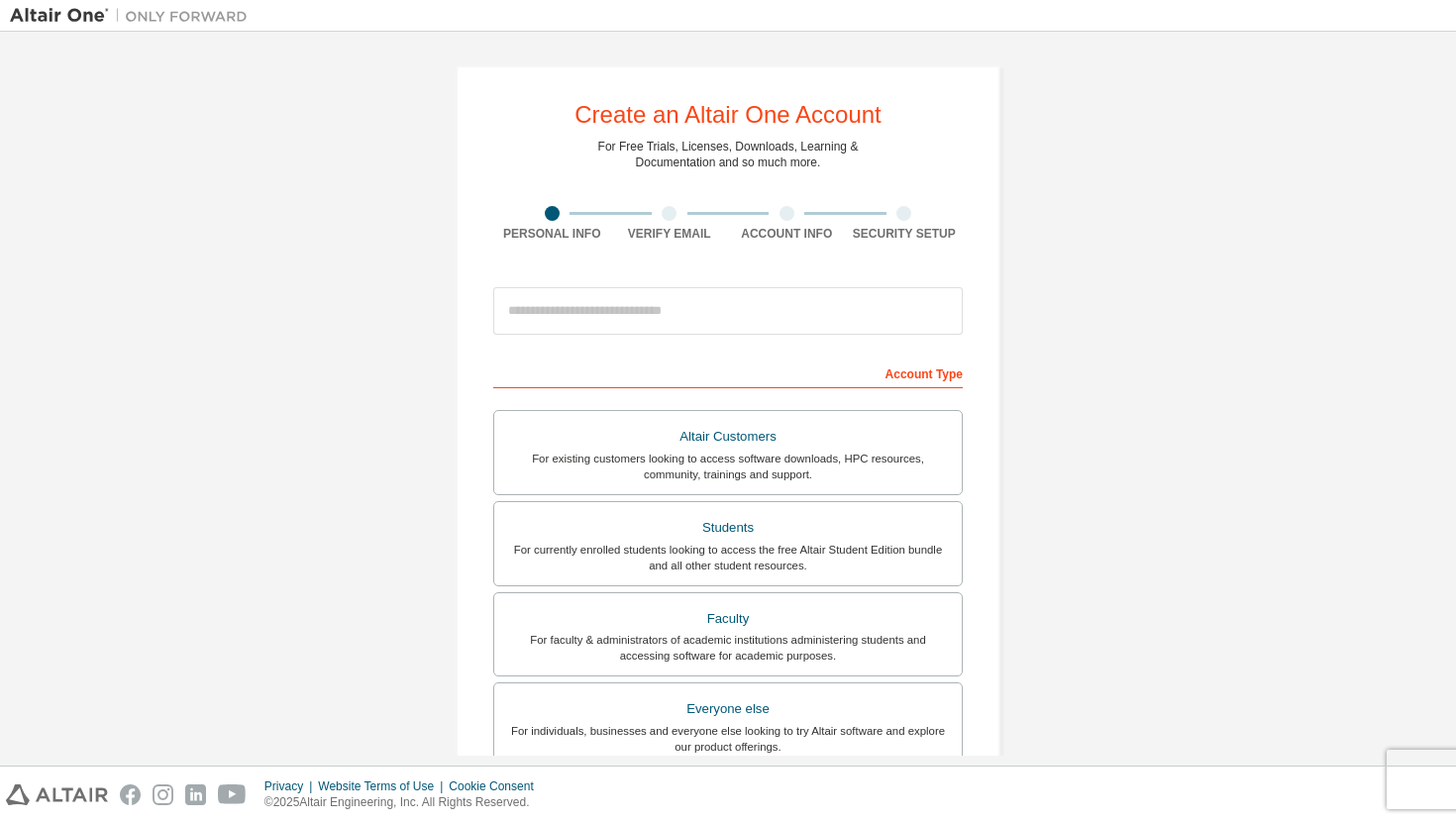 scroll, scrollTop: 0, scrollLeft: 0, axis: both 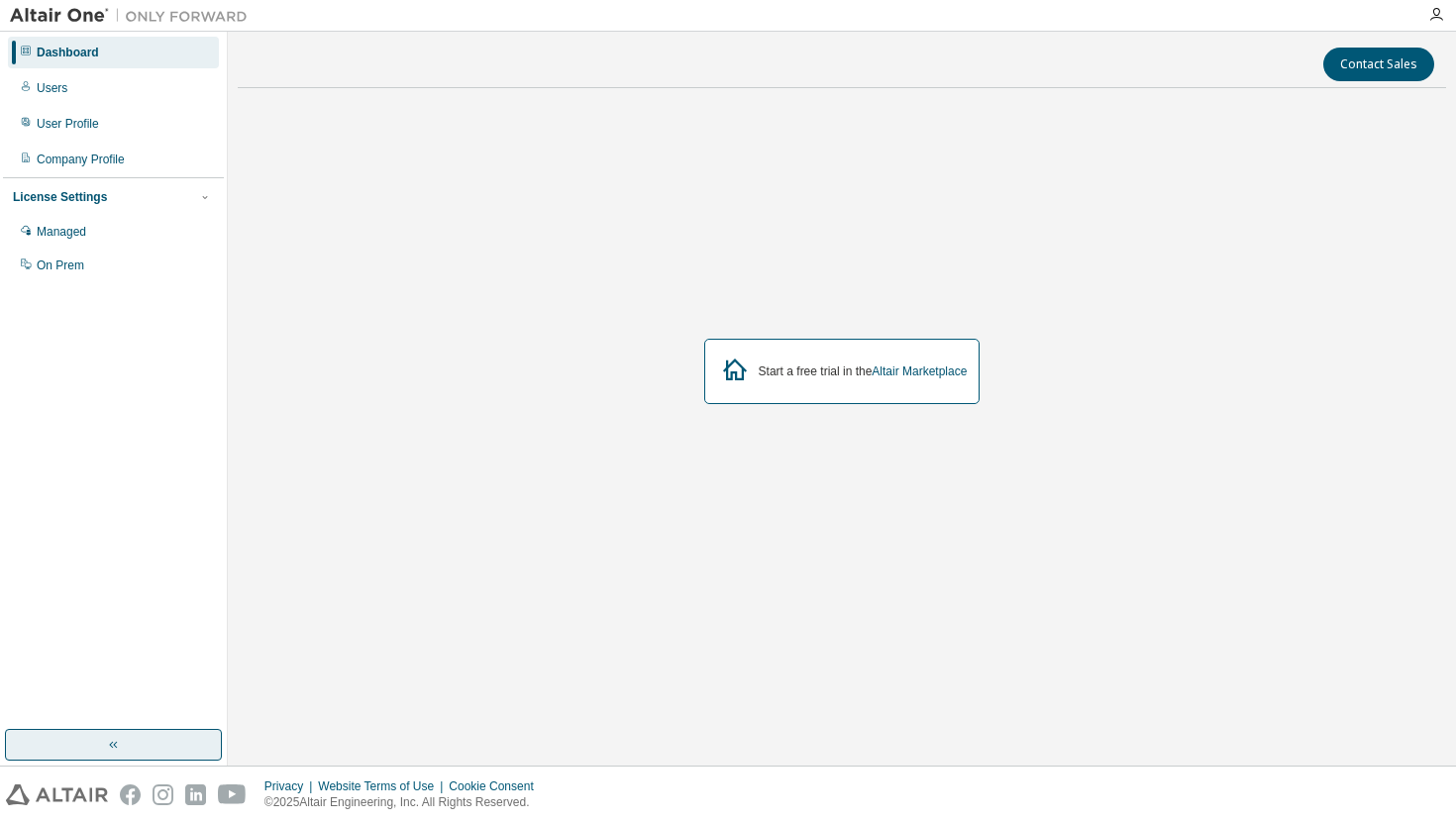 click at bounding box center [113, 745] 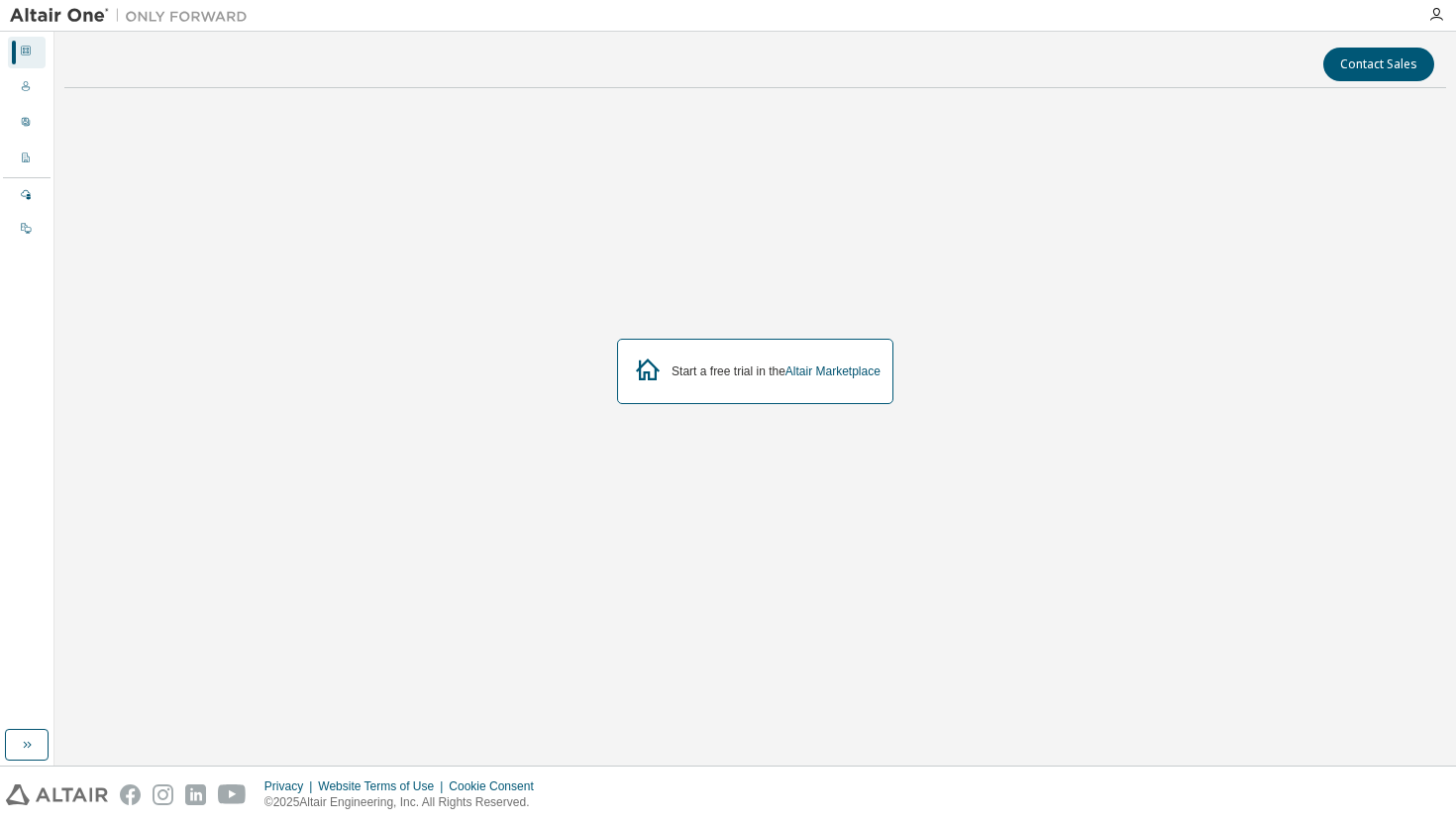click at bounding box center (134, 16) 